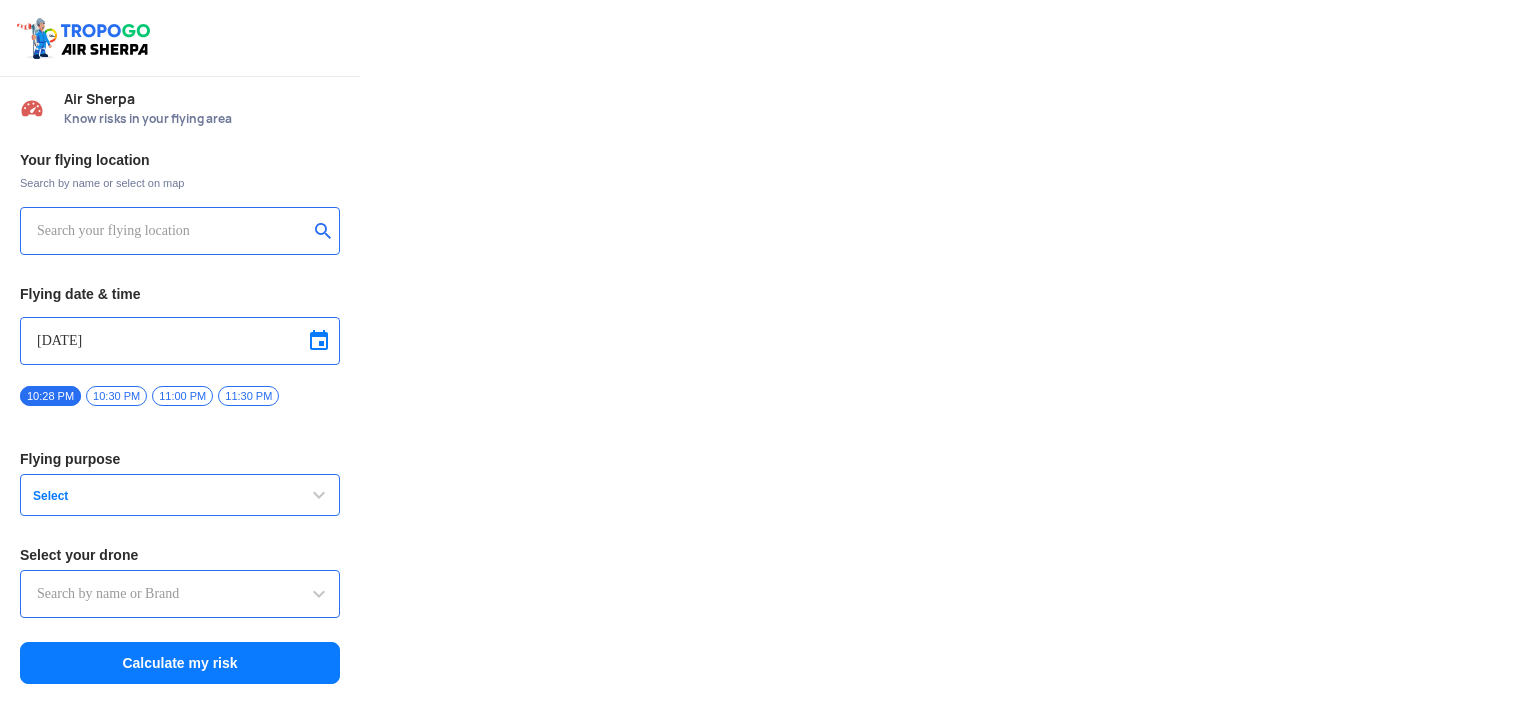 scroll, scrollTop: 0, scrollLeft: 0, axis: both 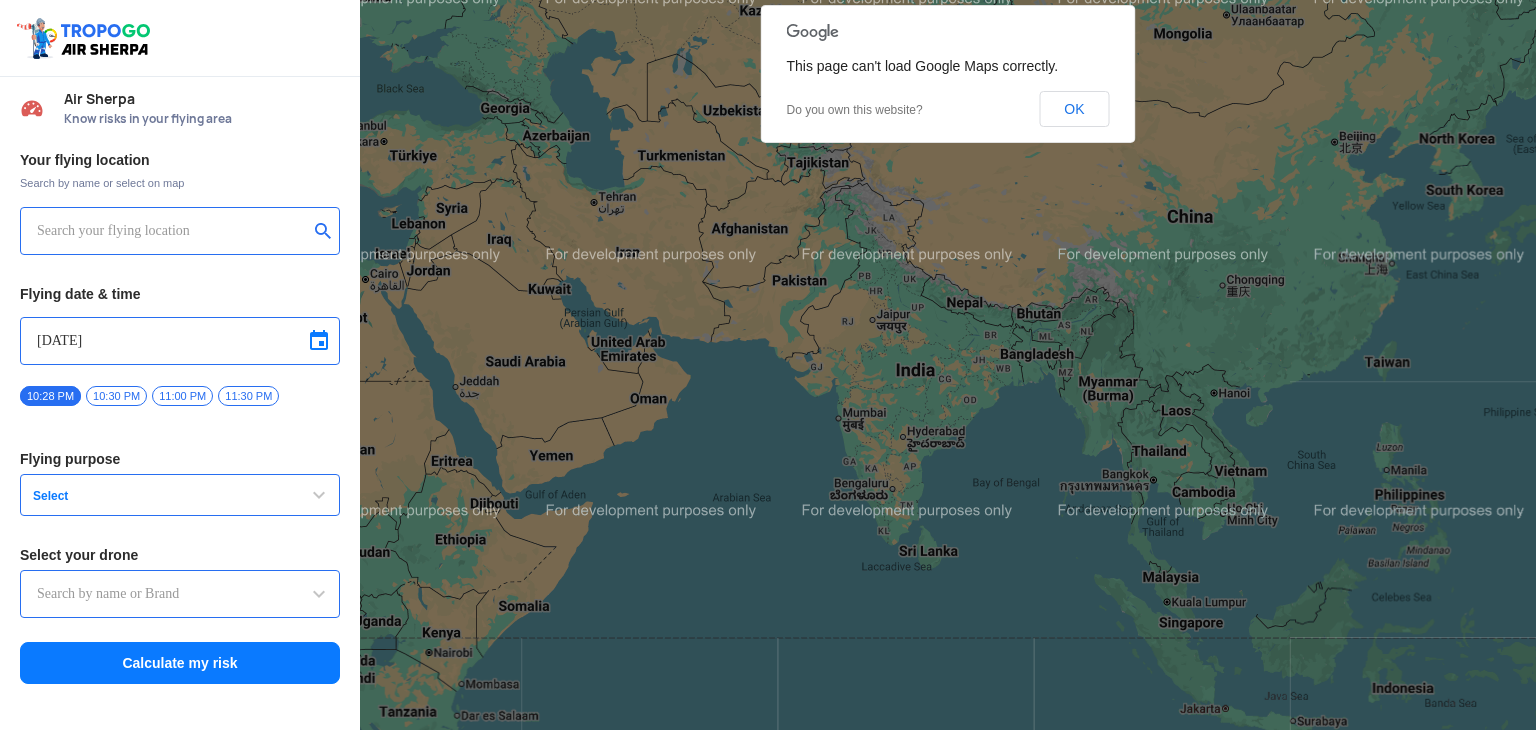 click at bounding box center [172, 231] 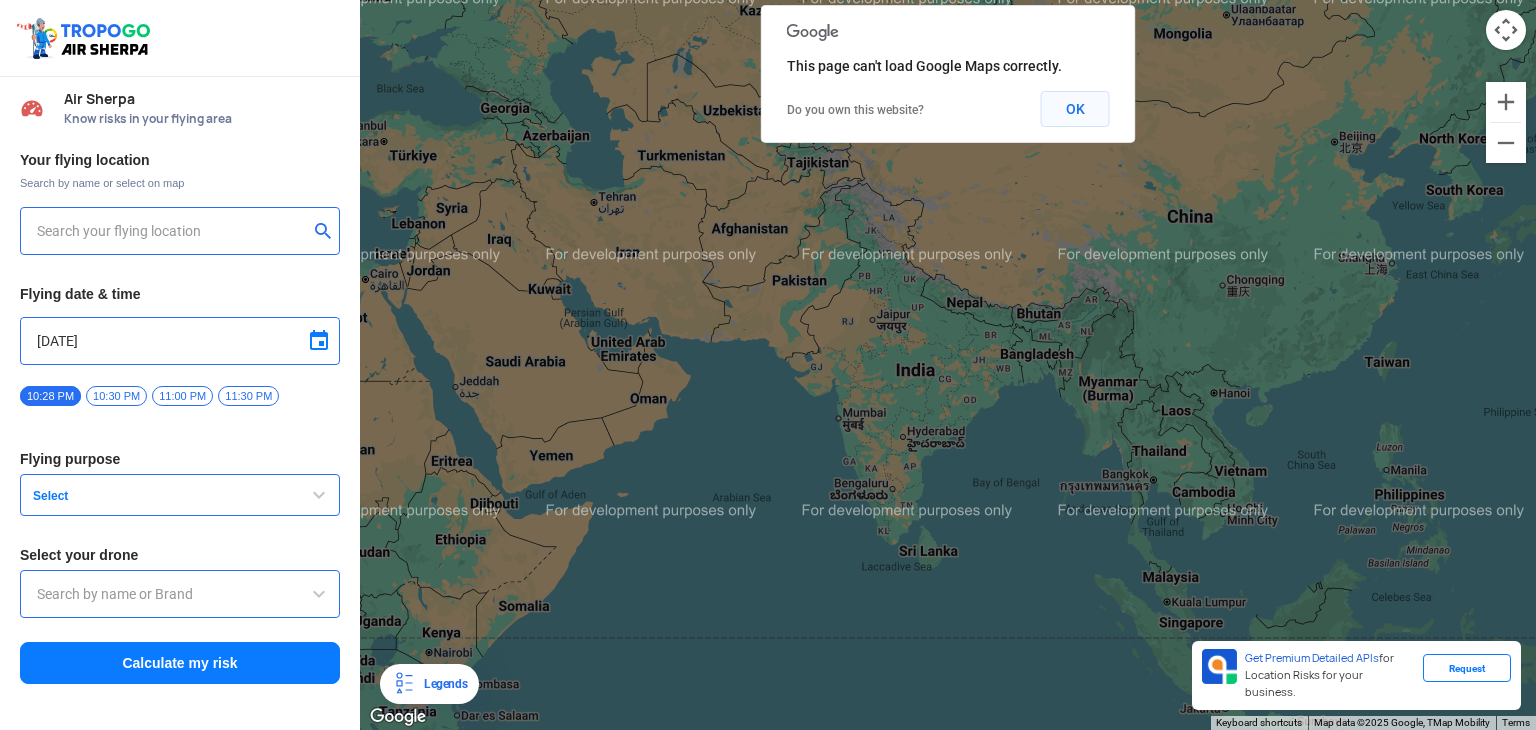type on "Asteria A200" 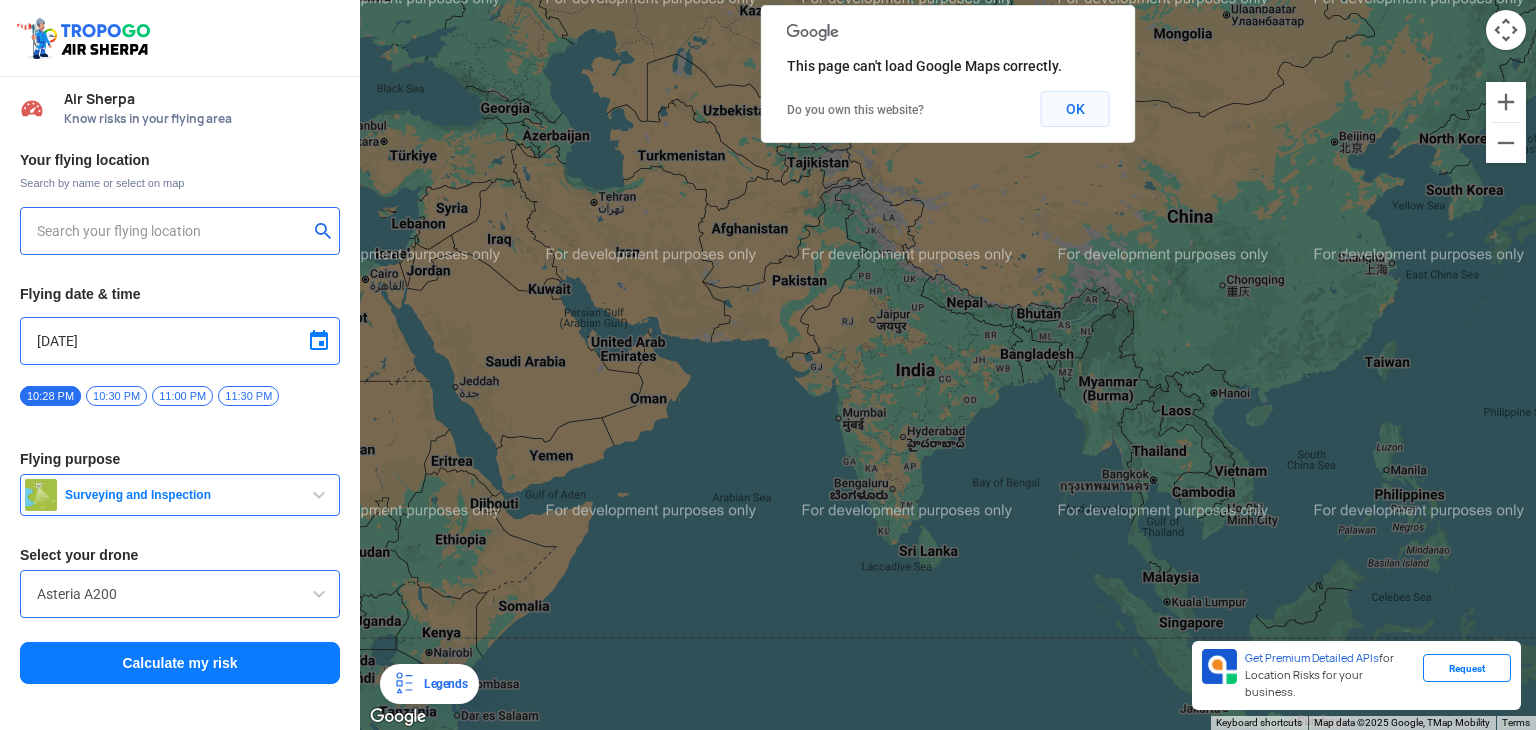 click on "OK" 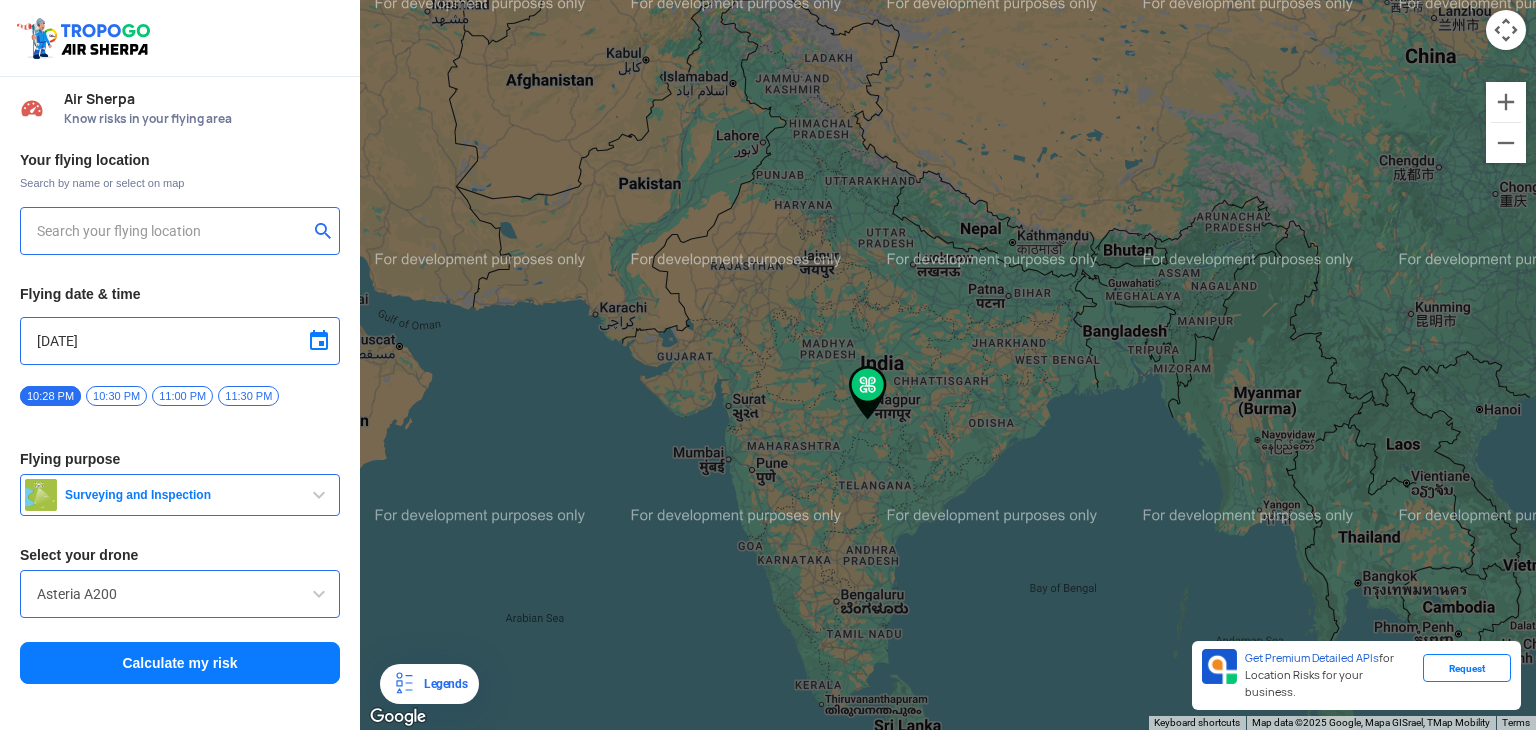 click at bounding box center [172, 231] 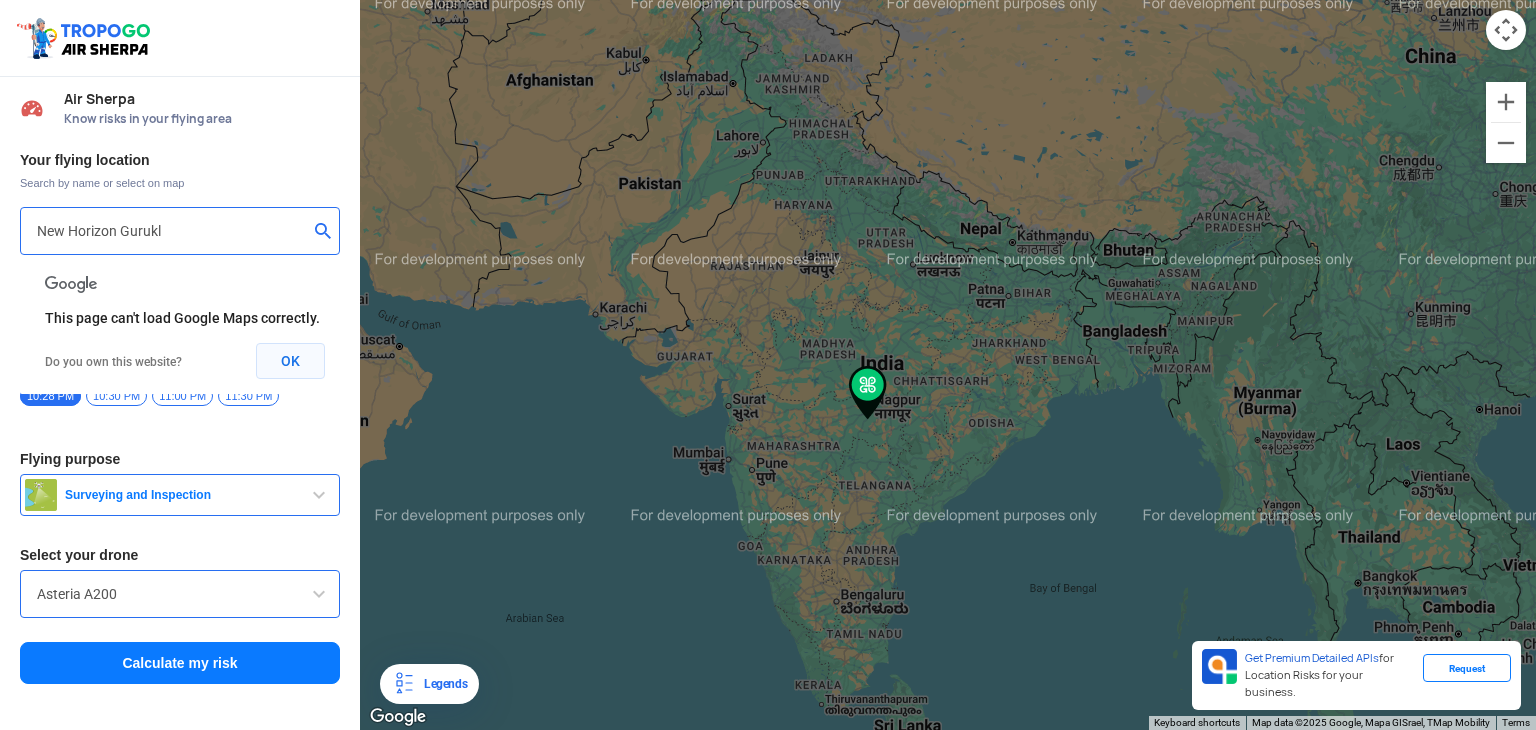 click on "OK" at bounding box center [290, 361] 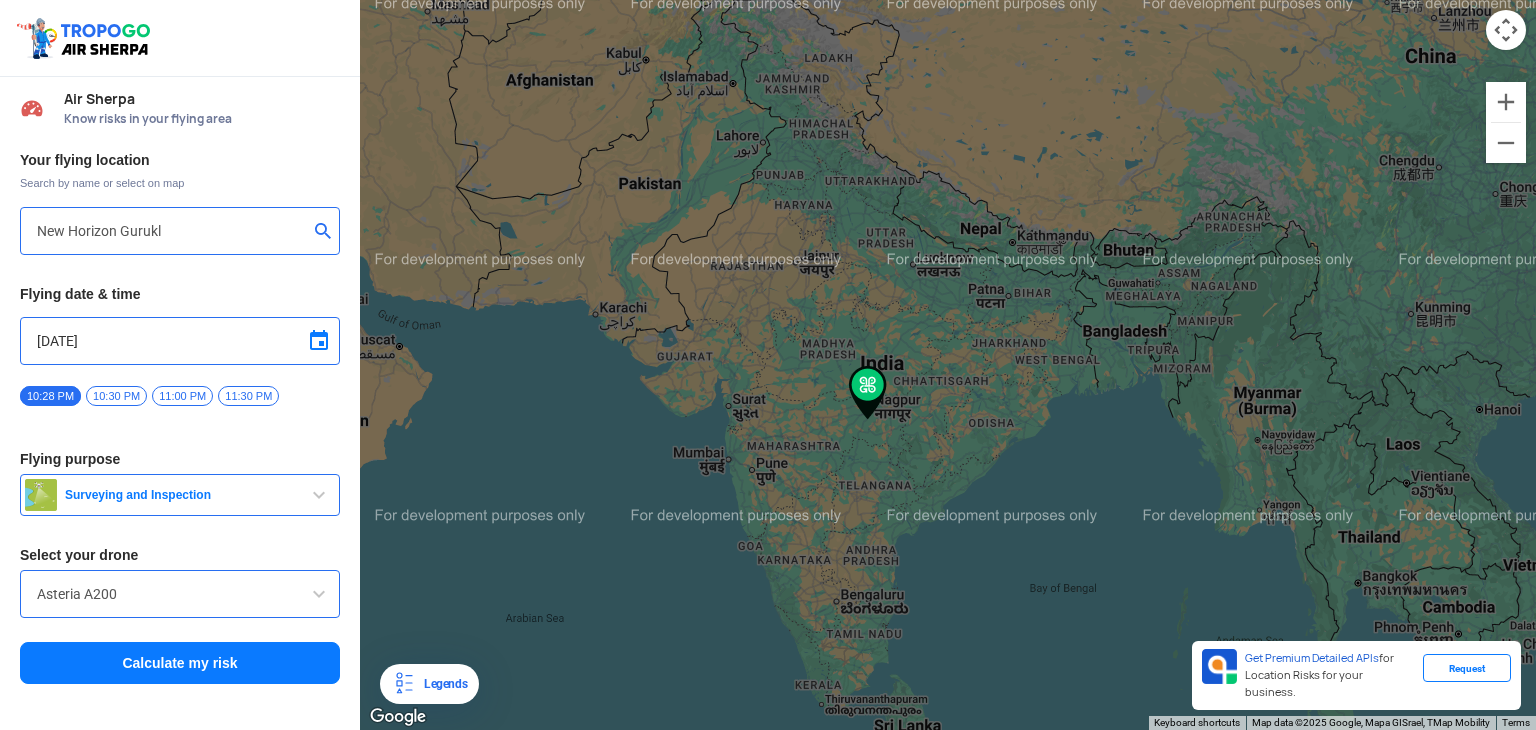click on "New Horizon Gurukl" at bounding box center (172, 231) 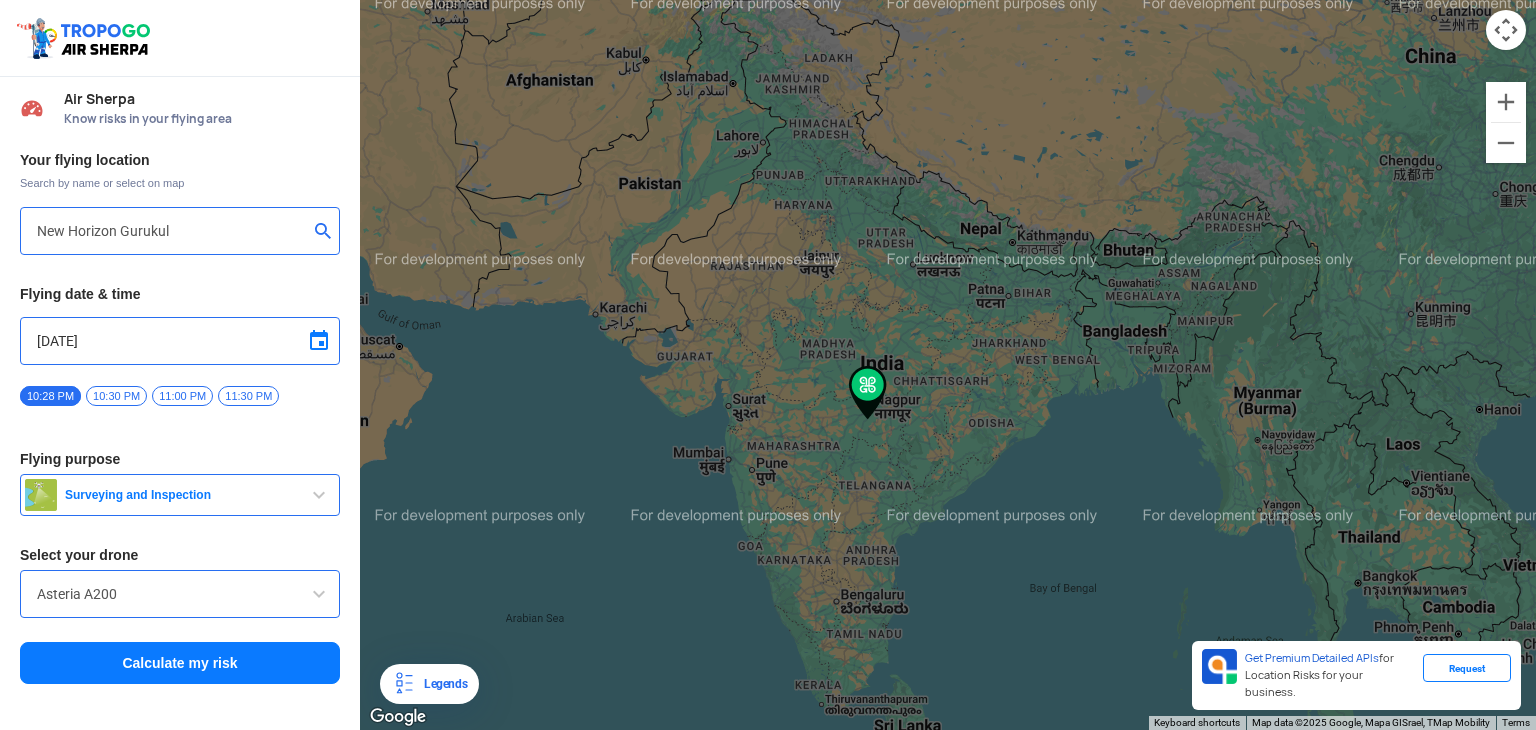 type on "New Horizon Gurukul" 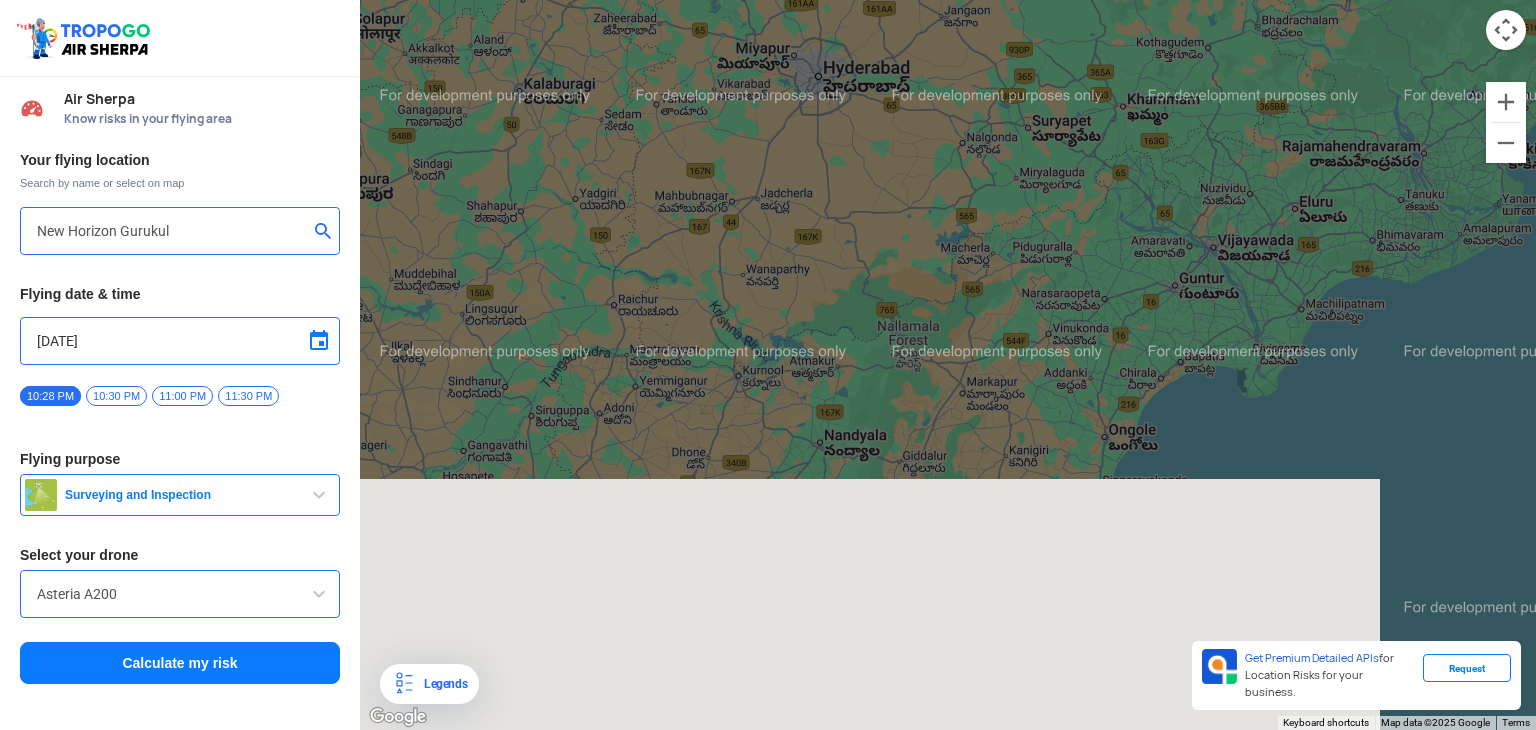drag, startPoint x: 707, startPoint y: 493, endPoint x: 892, endPoint y: -70, distance: 592.6162 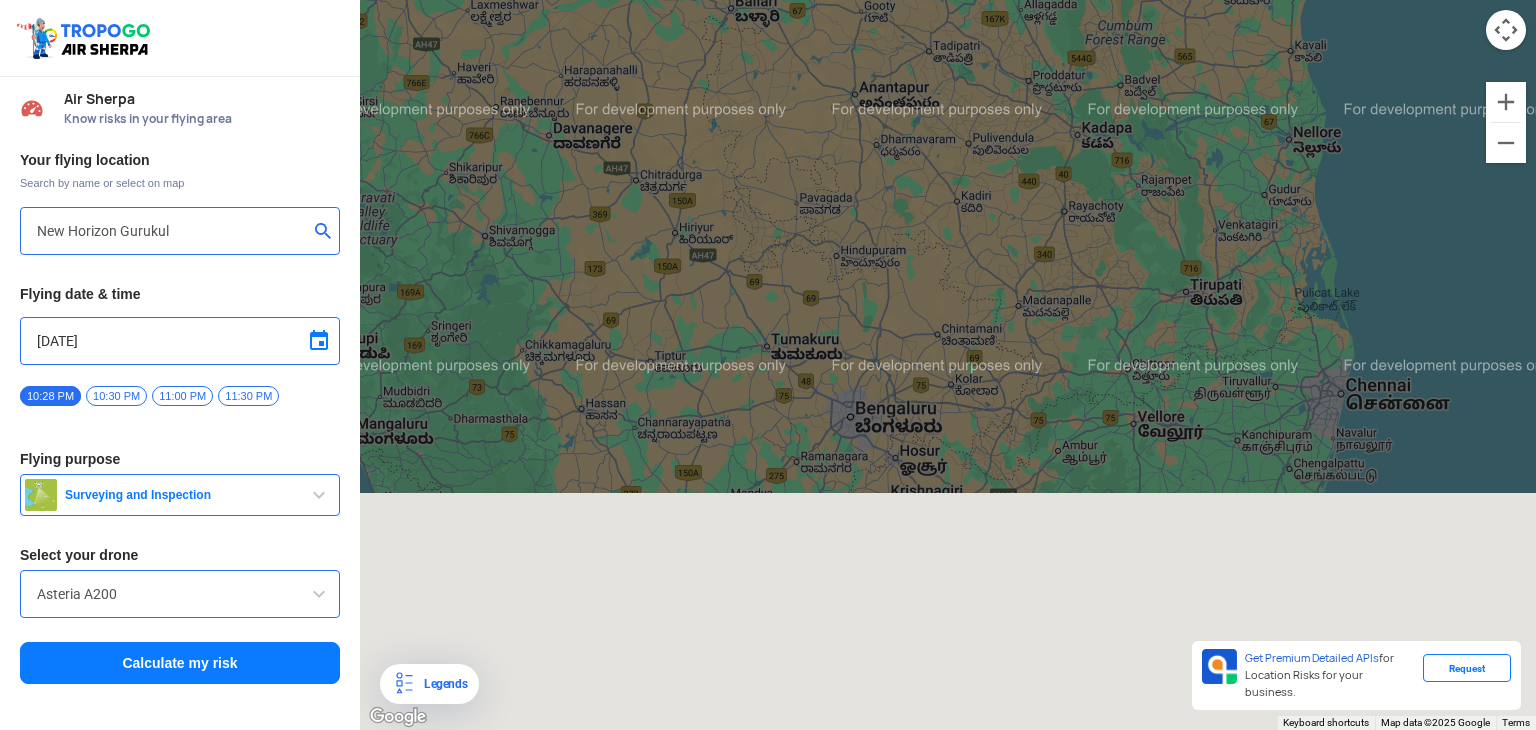 drag, startPoint x: 756, startPoint y: 361, endPoint x: 953, endPoint y: -87, distance: 489.40067 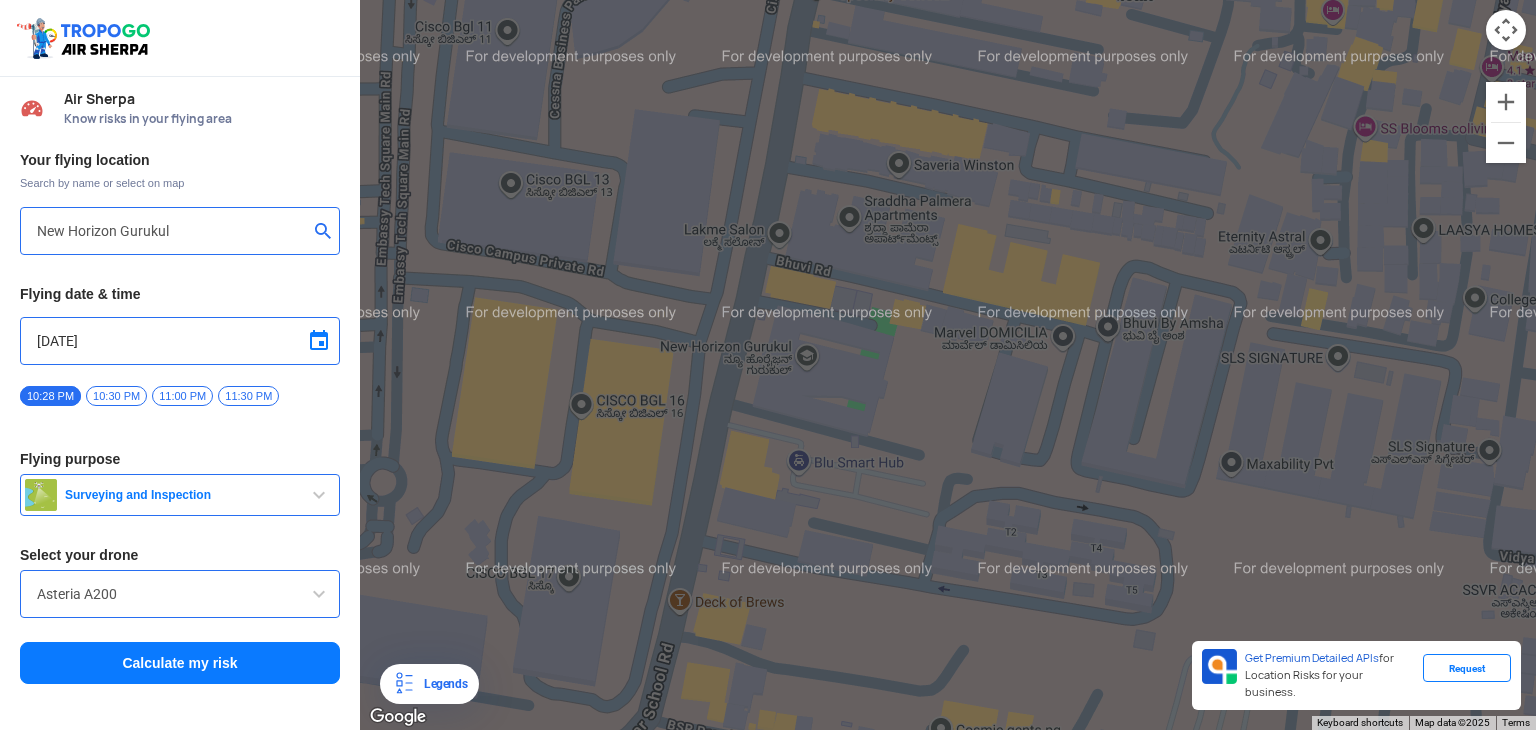 click on "To navigate, press the arrow keys." 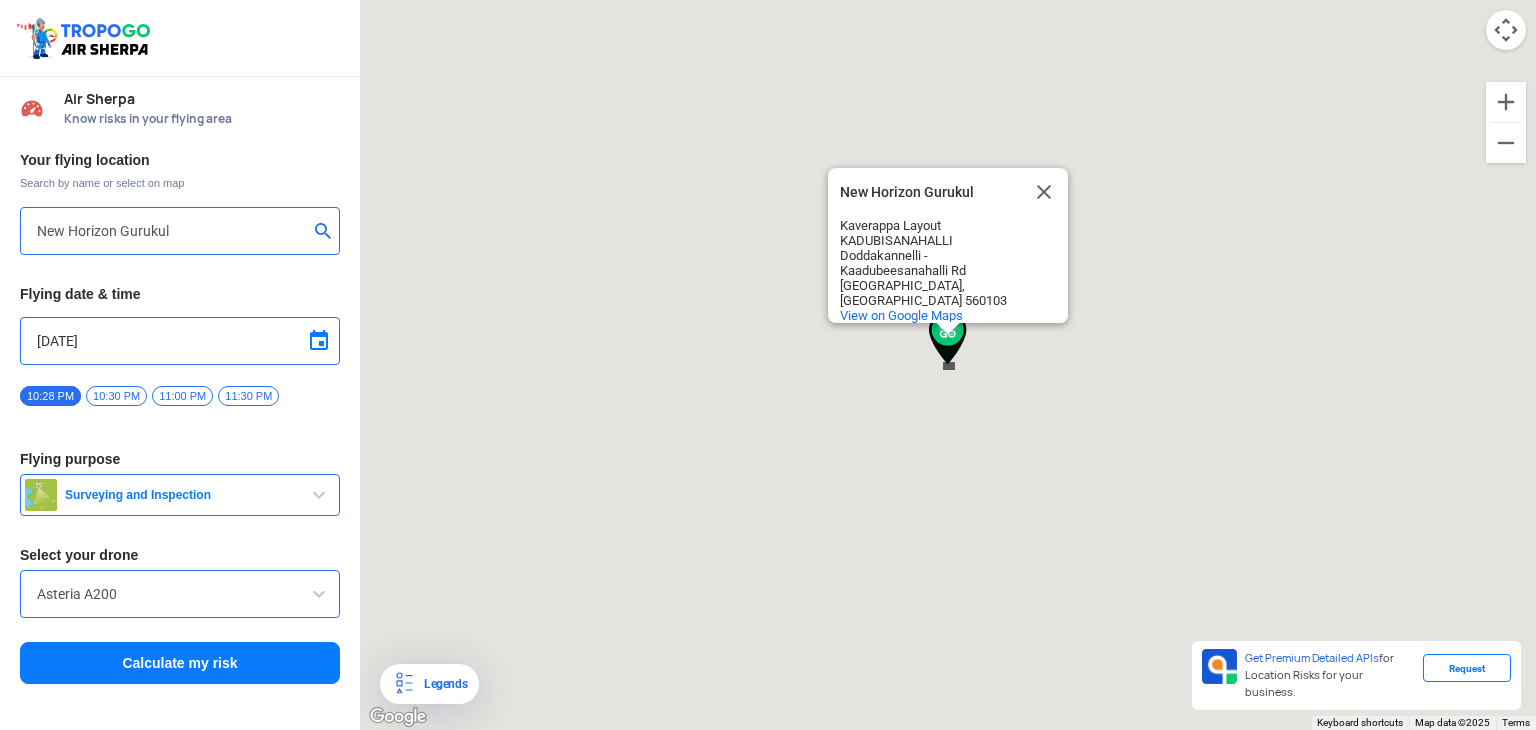click on "To navigate, press the arrow keys.     New Horizon Gurukul                     New Horizon Gurukul                 Kaverappa Layout [GEOGRAPHIC_DATA] Doddakannelli - [GEOGRAPHIC_DATA]              View on Google Maps" 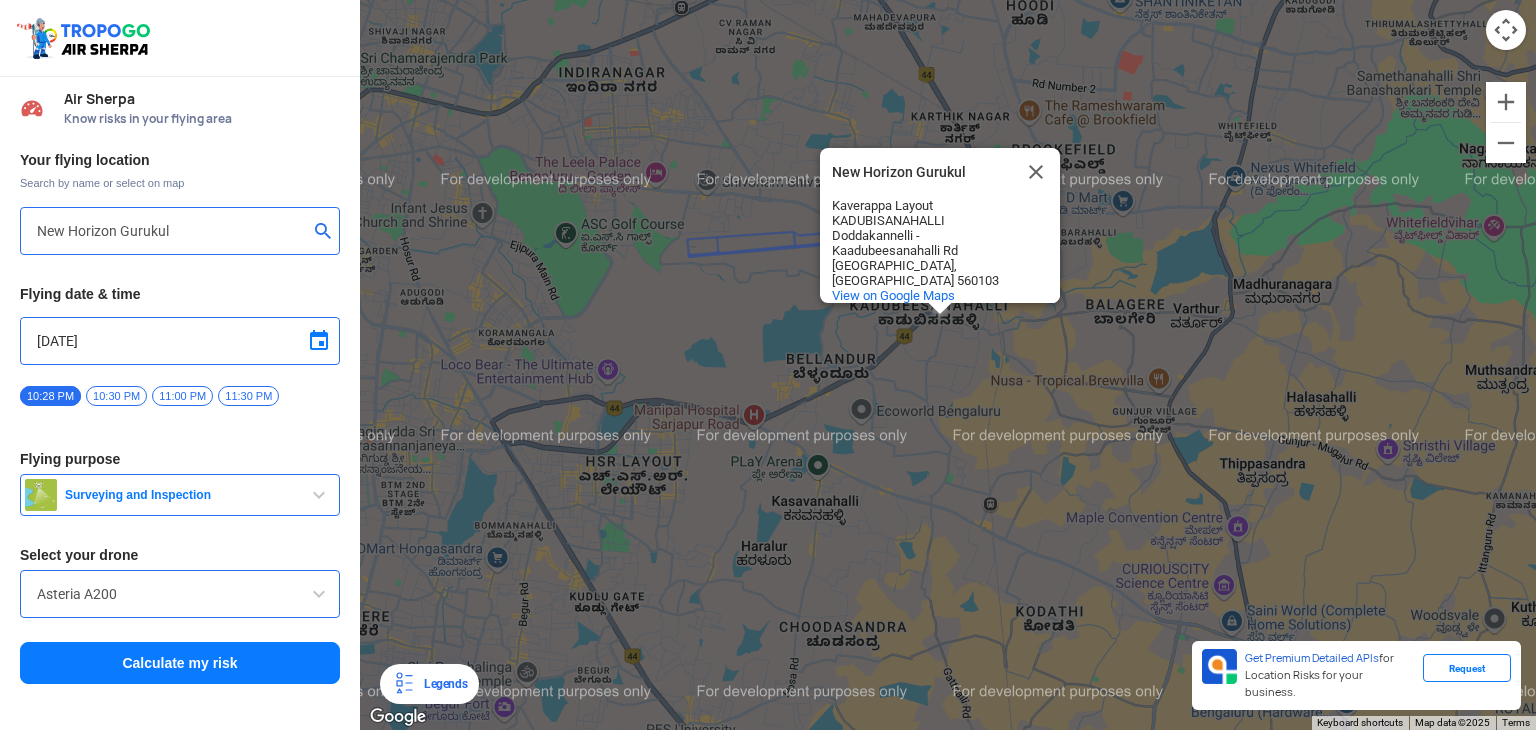 drag, startPoint x: 1126, startPoint y: 388, endPoint x: 923, endPoint y: 351, distance: 206.34438 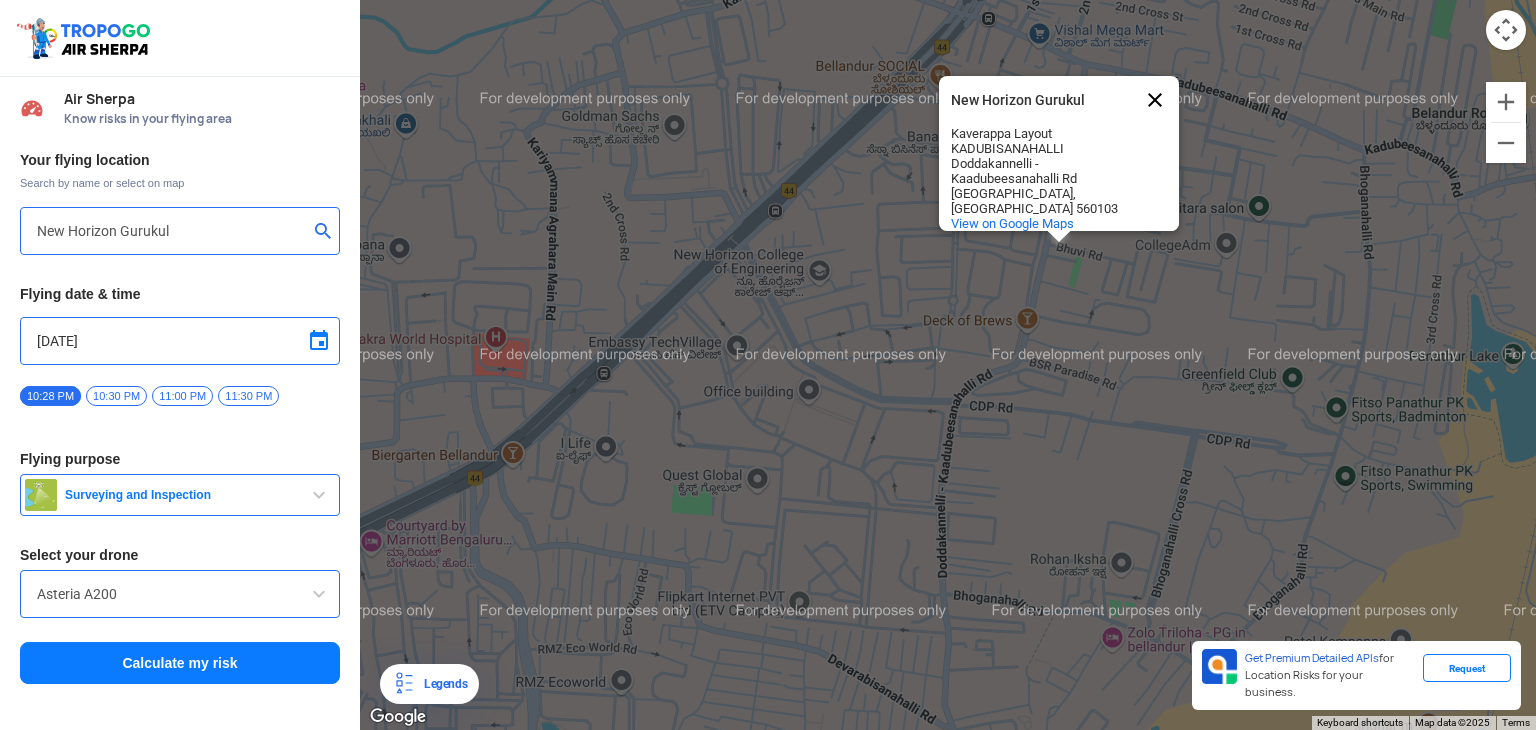 click 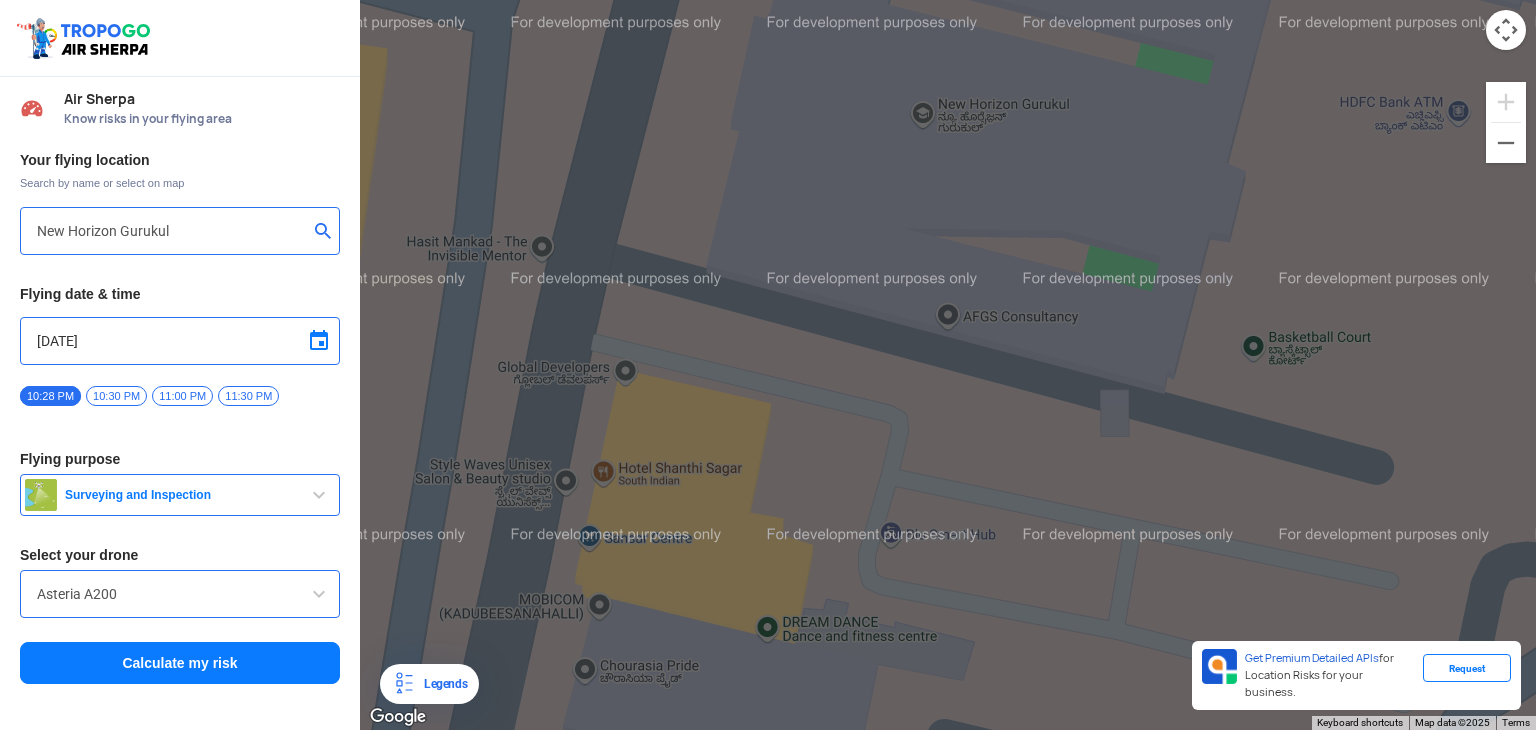 click on "To navigate, press the arrow keys." 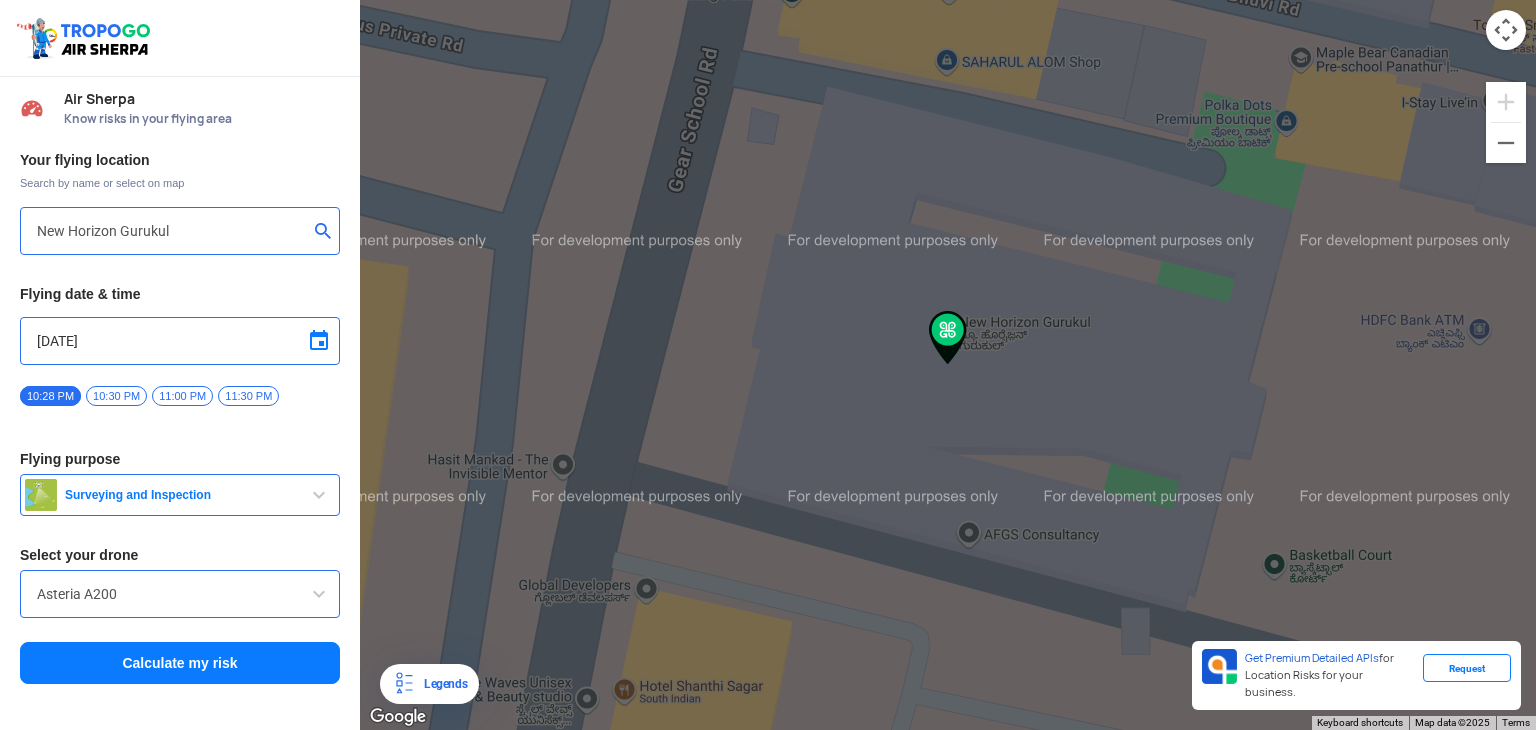 click on "Surveying and Inspection" at bounding box center [180, 495] 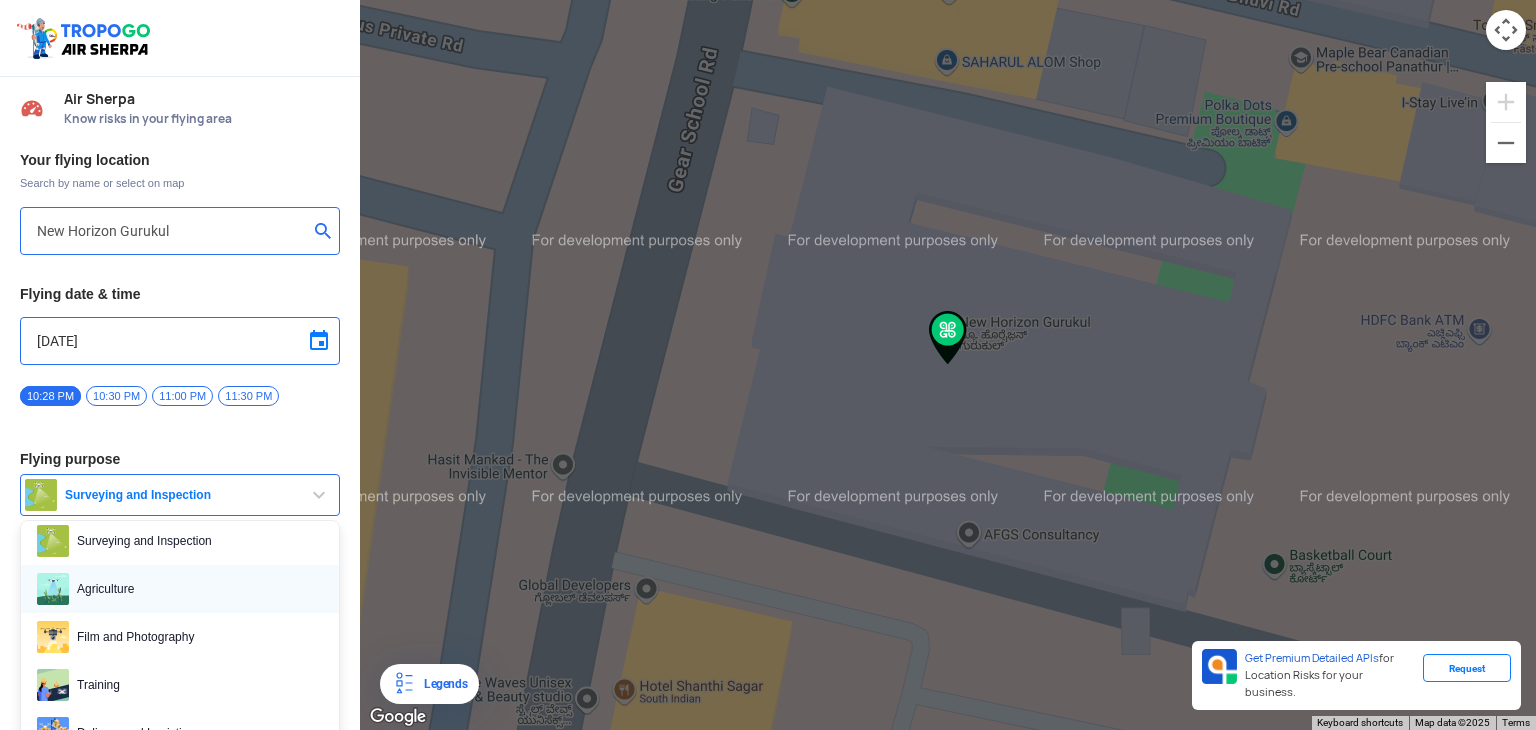 scroll, scrollTop: 19, scrollLeft: 0, axis: vertical 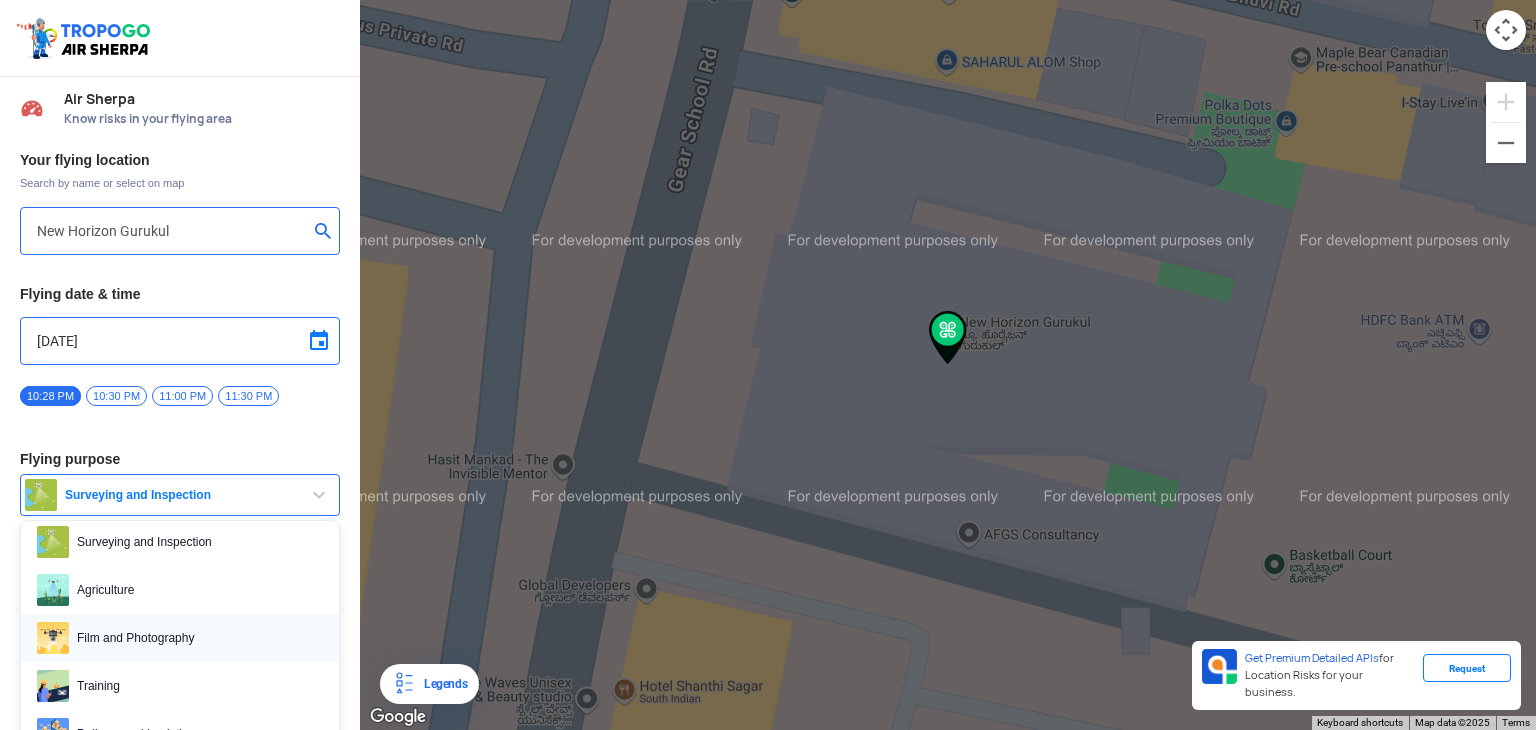 click on "Film and Photography" at bounding box center (196, 638) 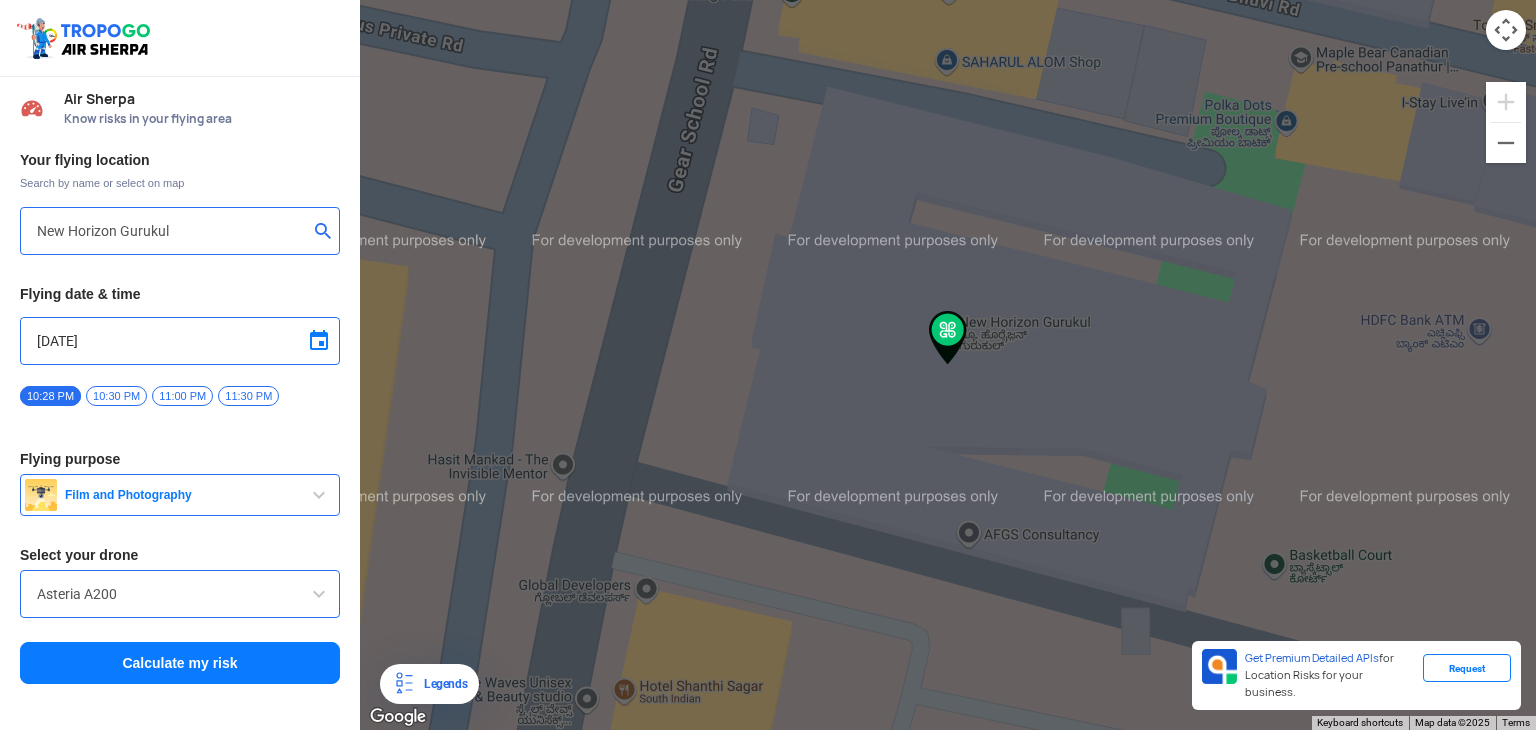 click on "Asteria A200" at bounding box center [180, 594] 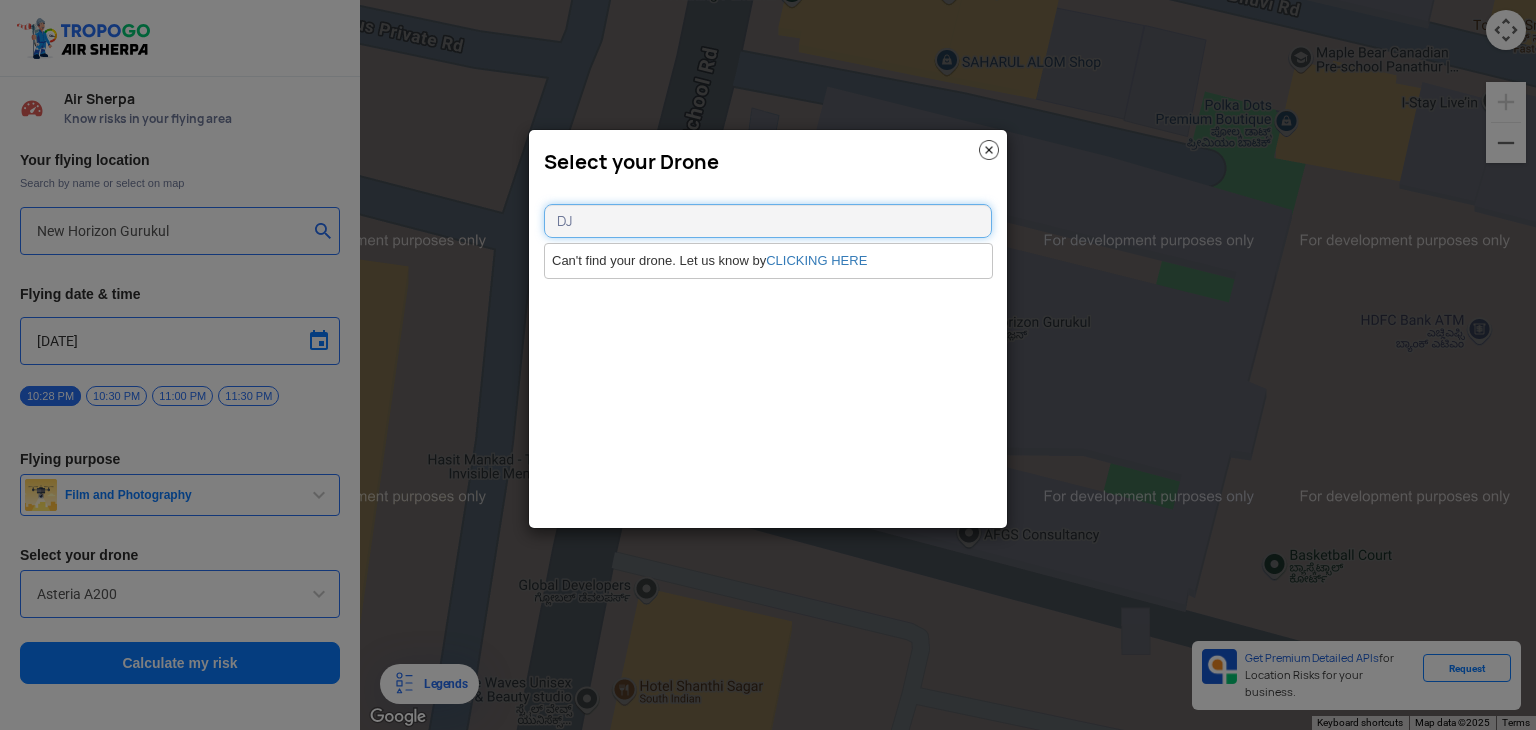 type on "D" 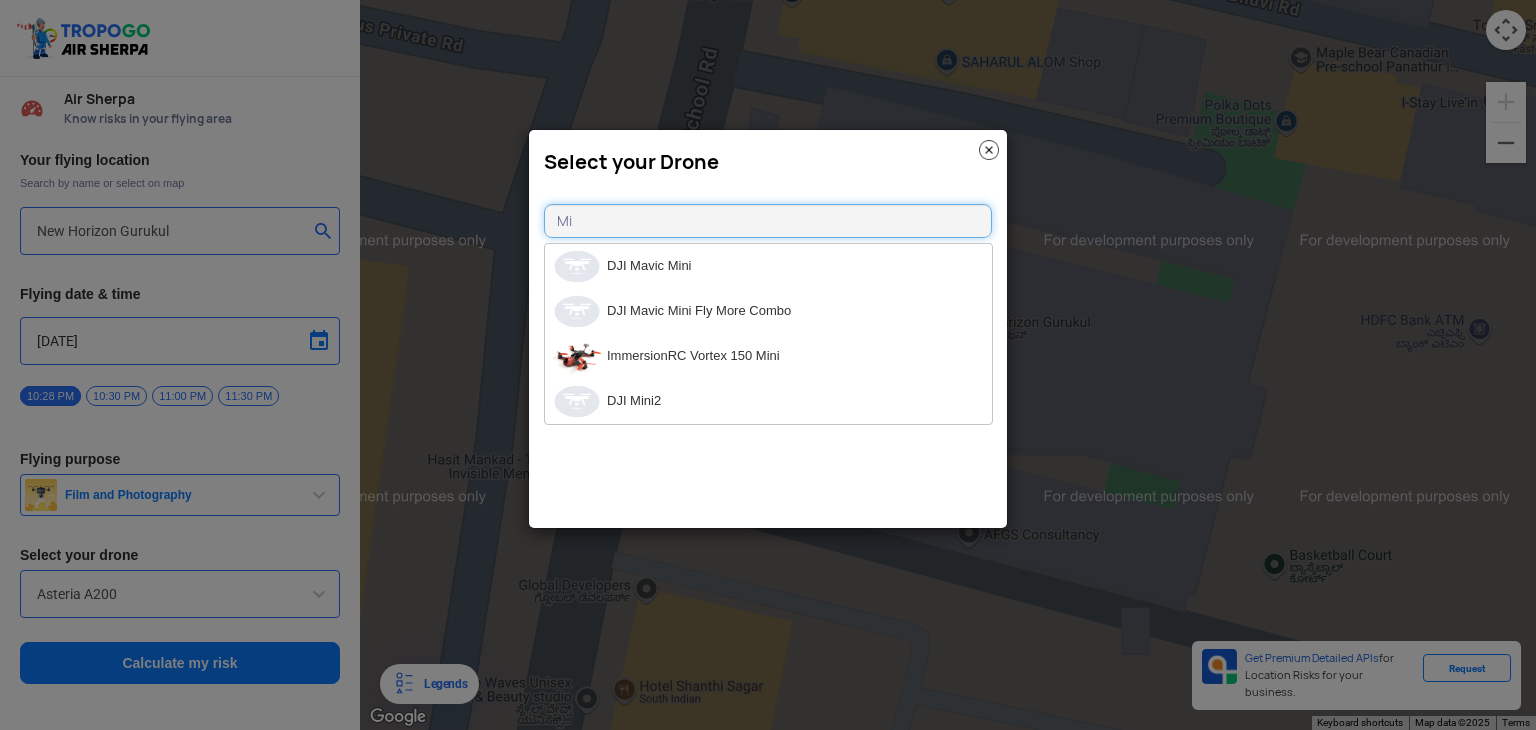 type on "M" 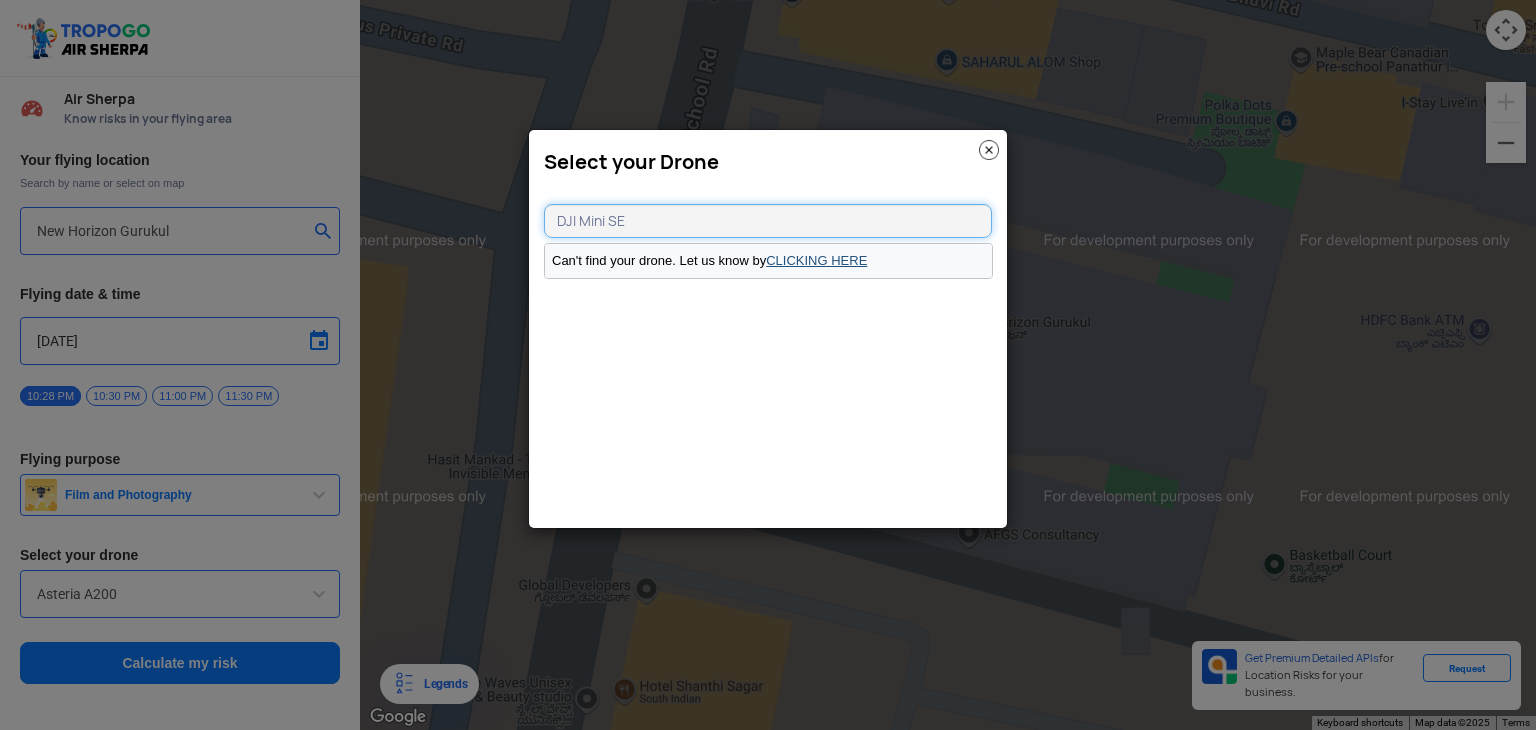 type on "DJI Mini SE" 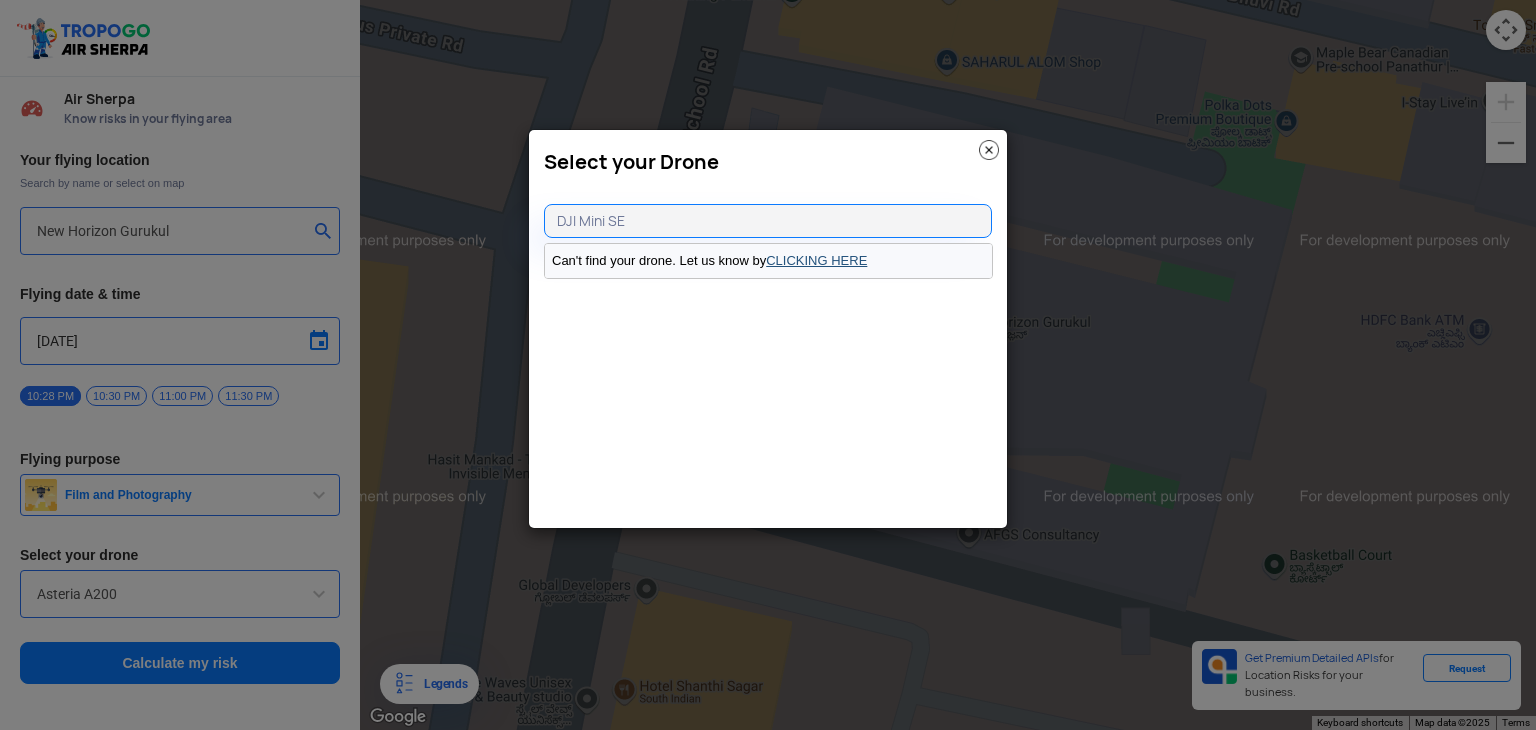 click on "CLICKING HERE" 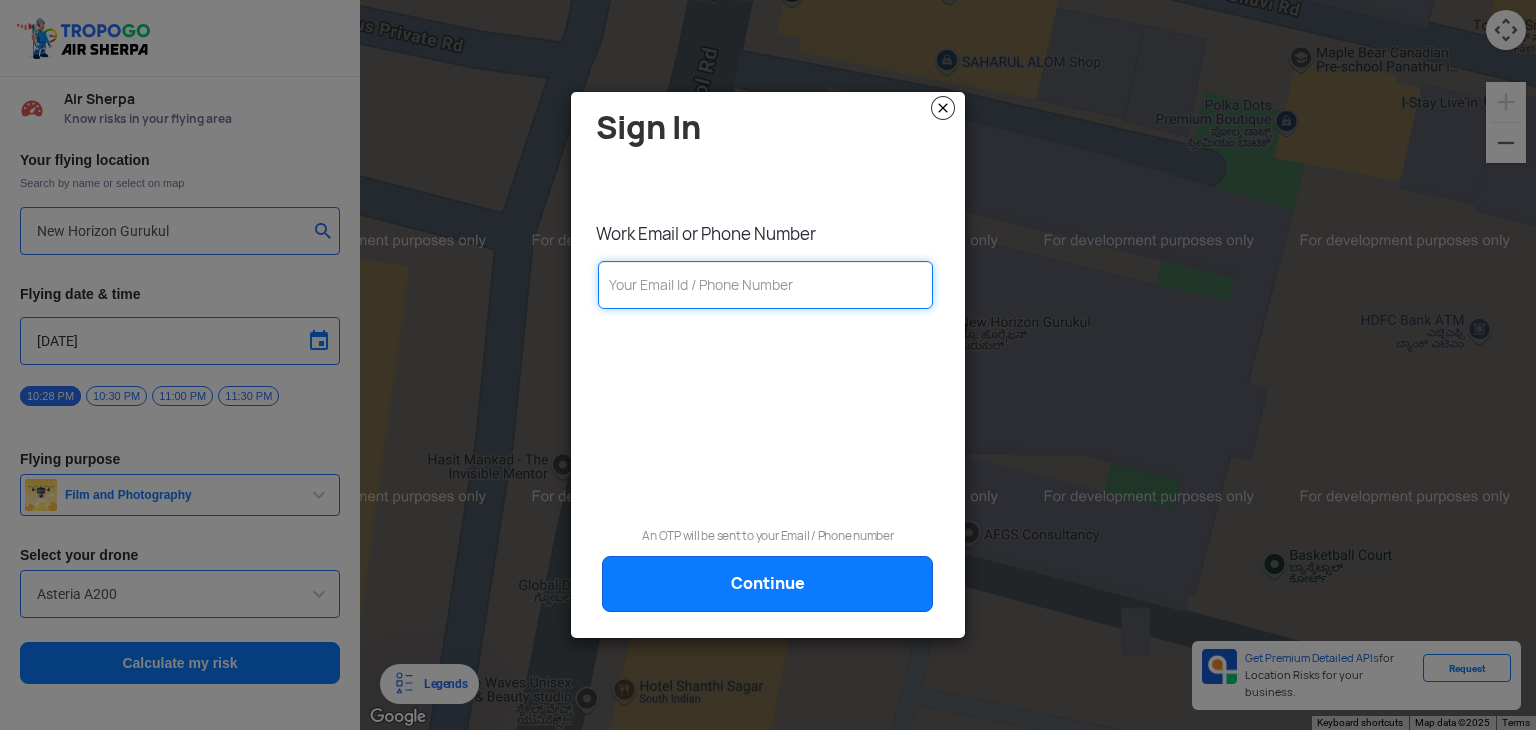 click 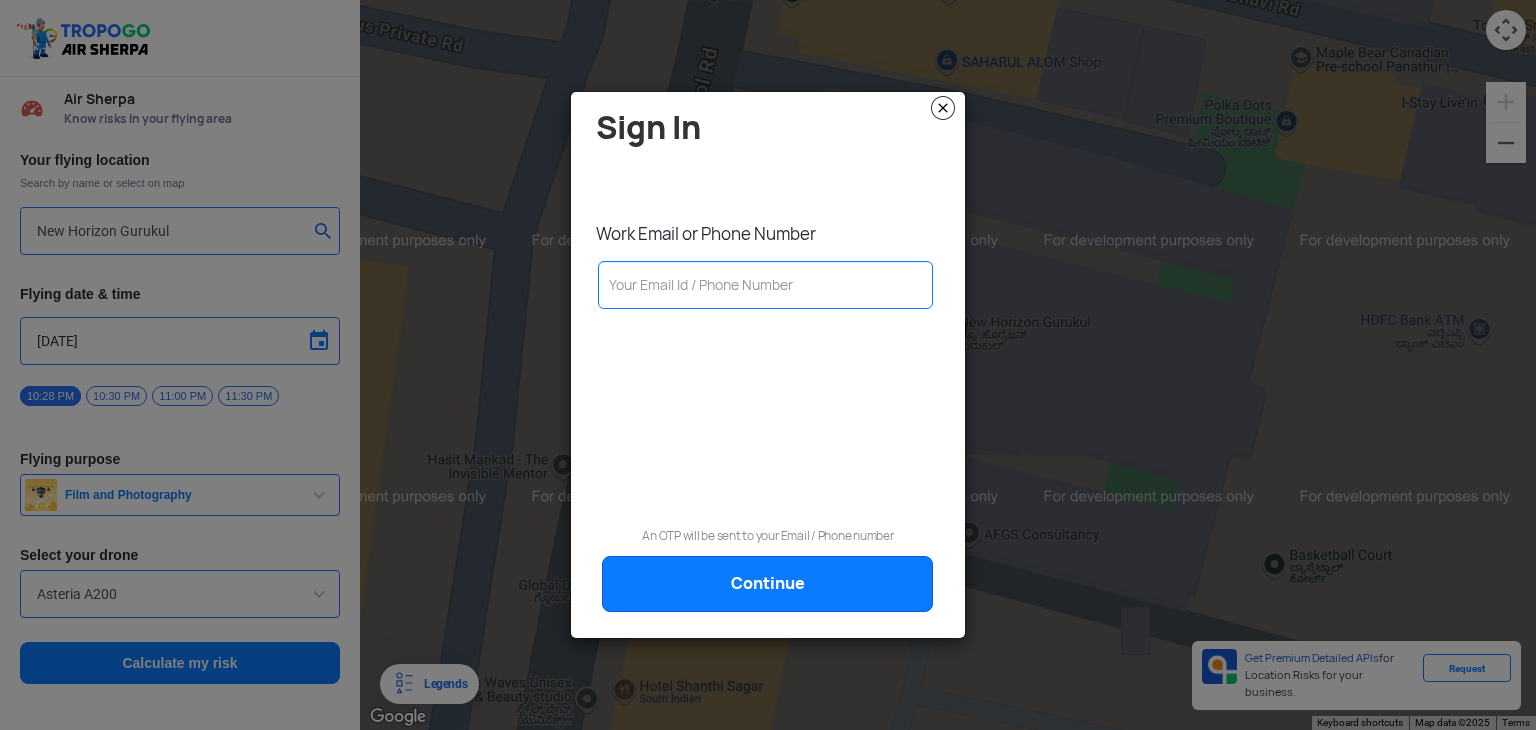 click 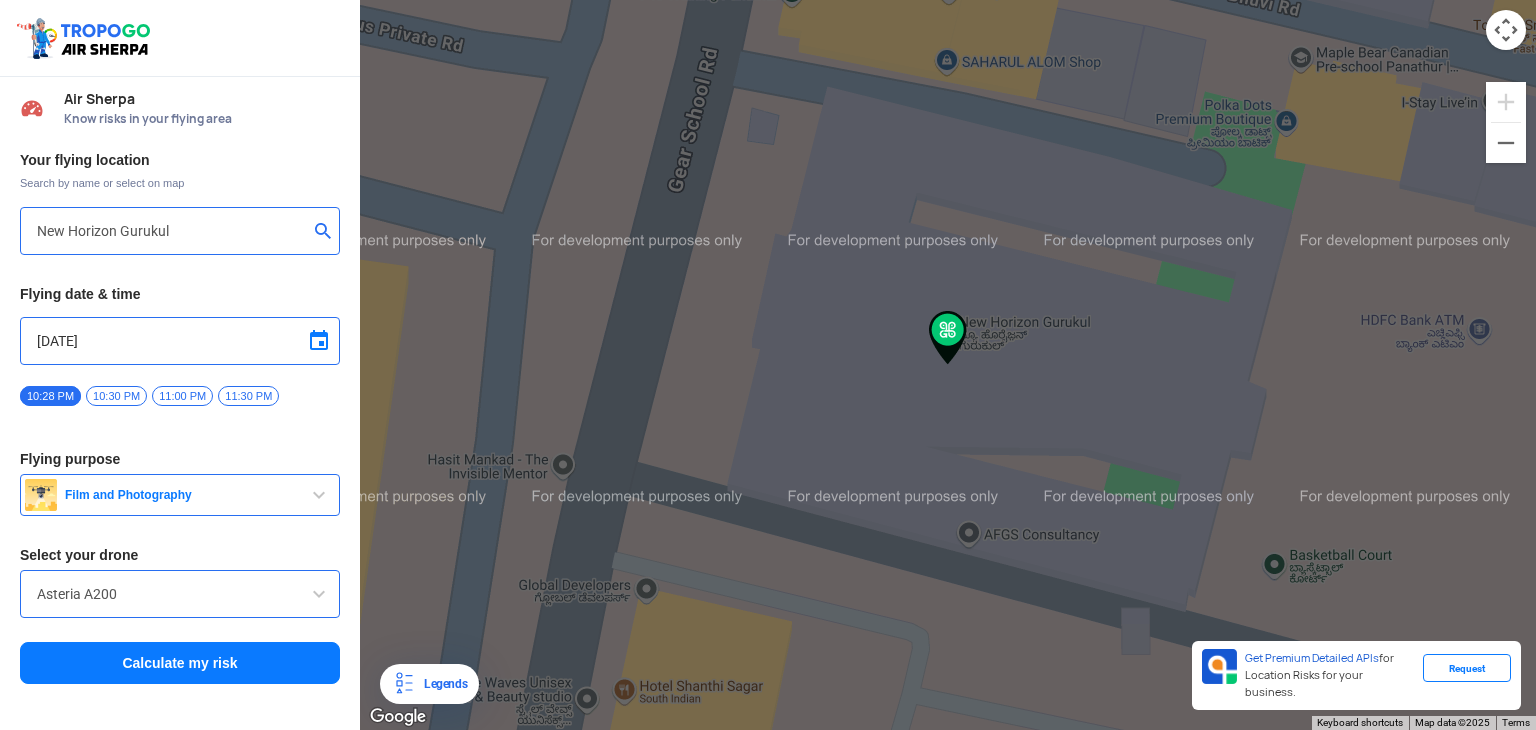 click on "Asteria A200" at bounding box center (180, 594) 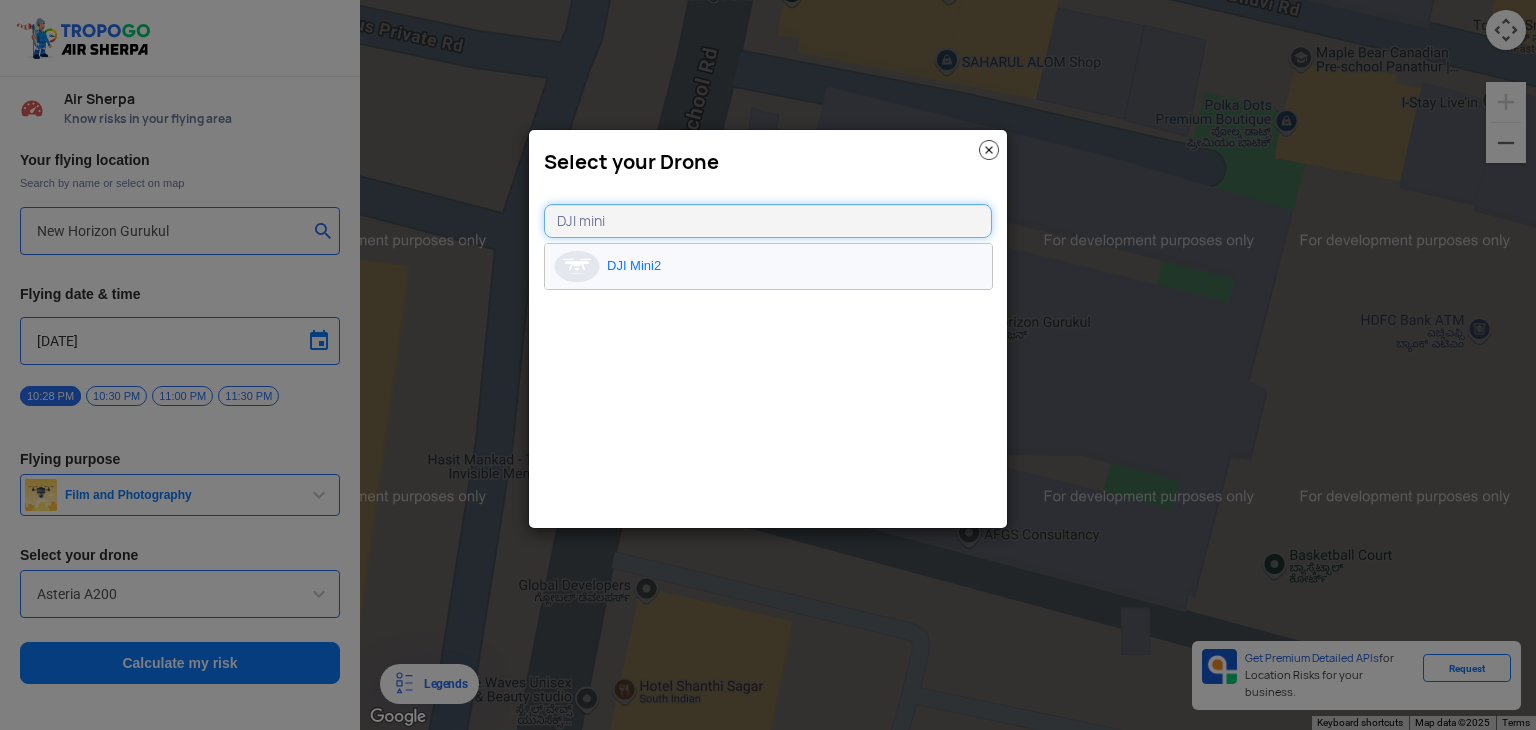 type on "DJI mini" 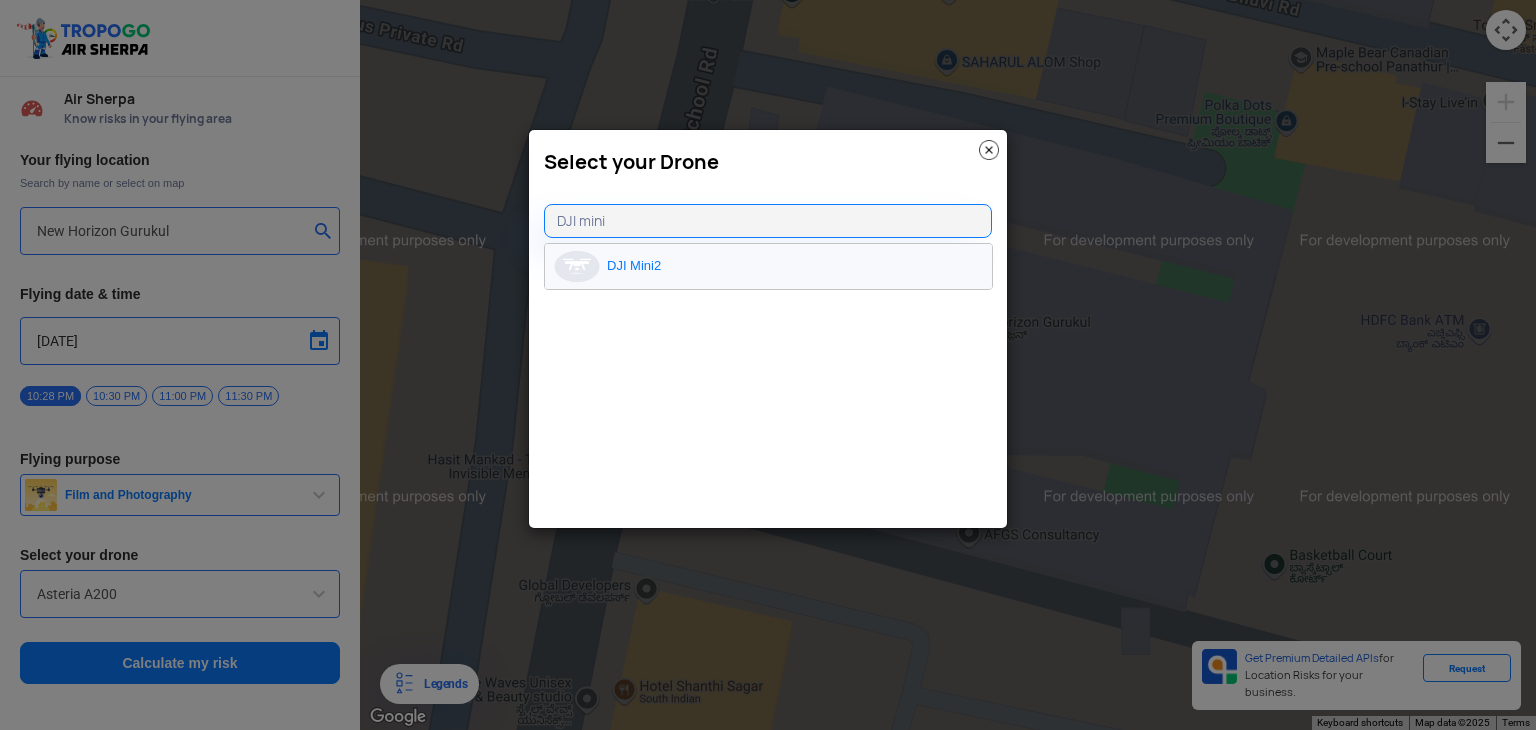 click on "DJI Mini2" 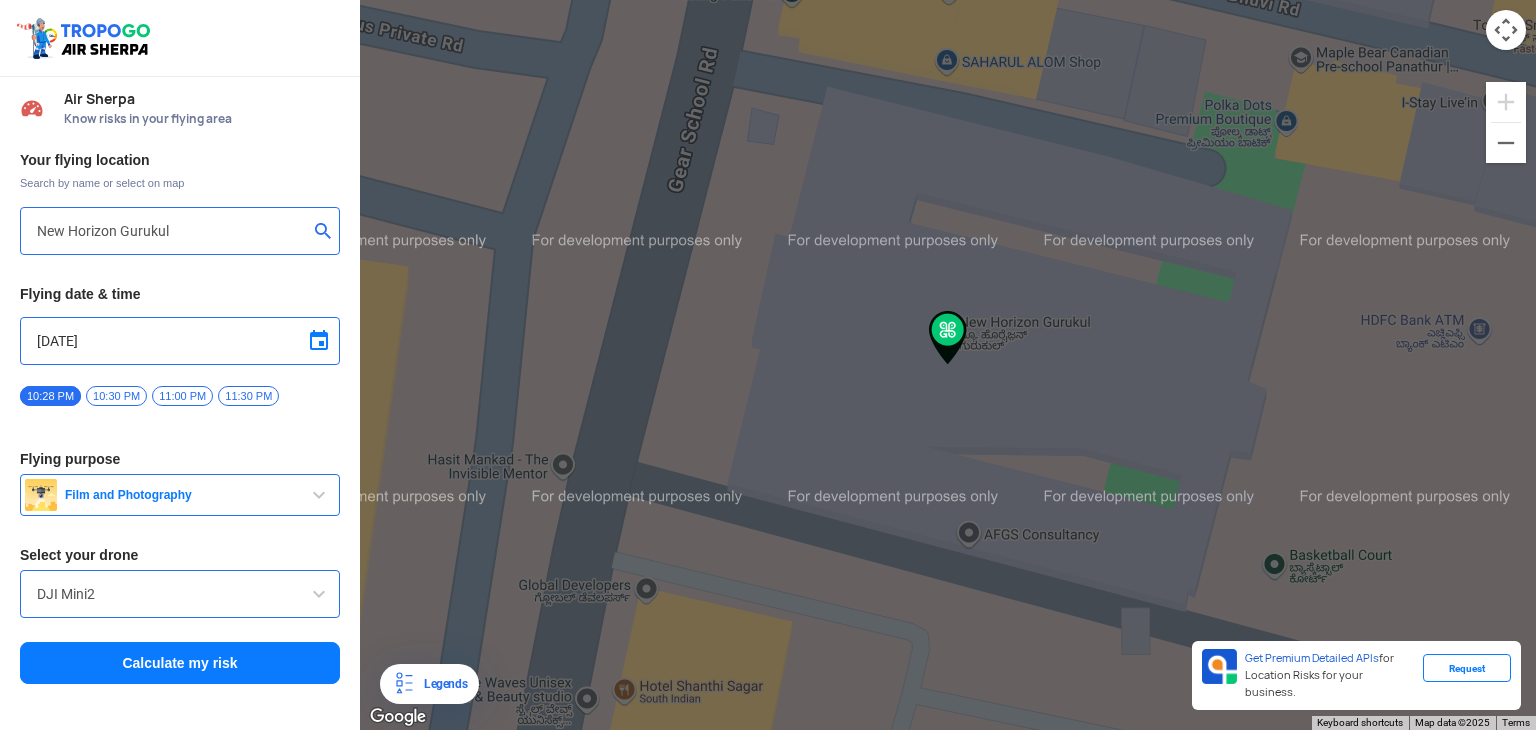 click on "Calculate my risk" at bounding box center [180, 663] 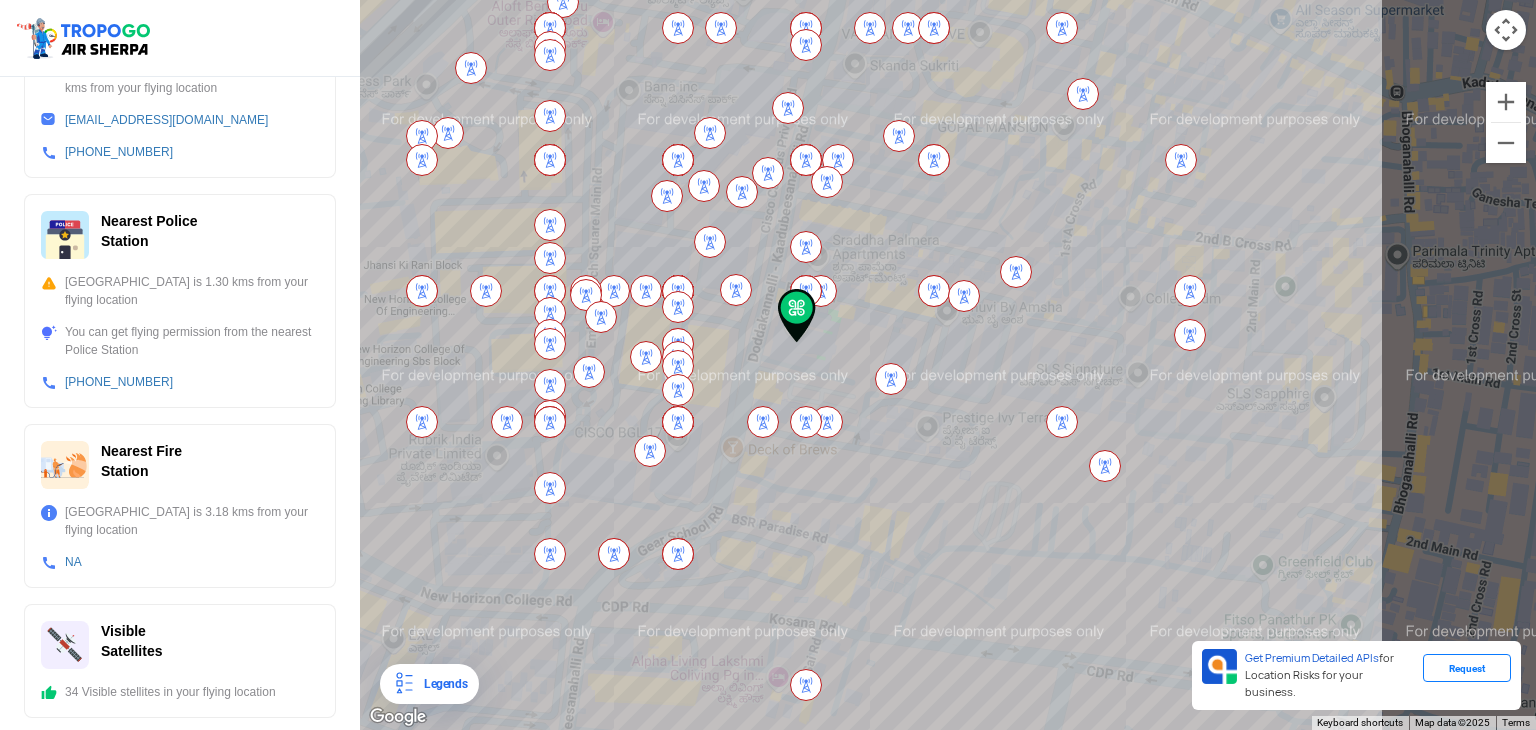 scroll, scrollTop: 684, scrollLeft: 0, axis: vertical 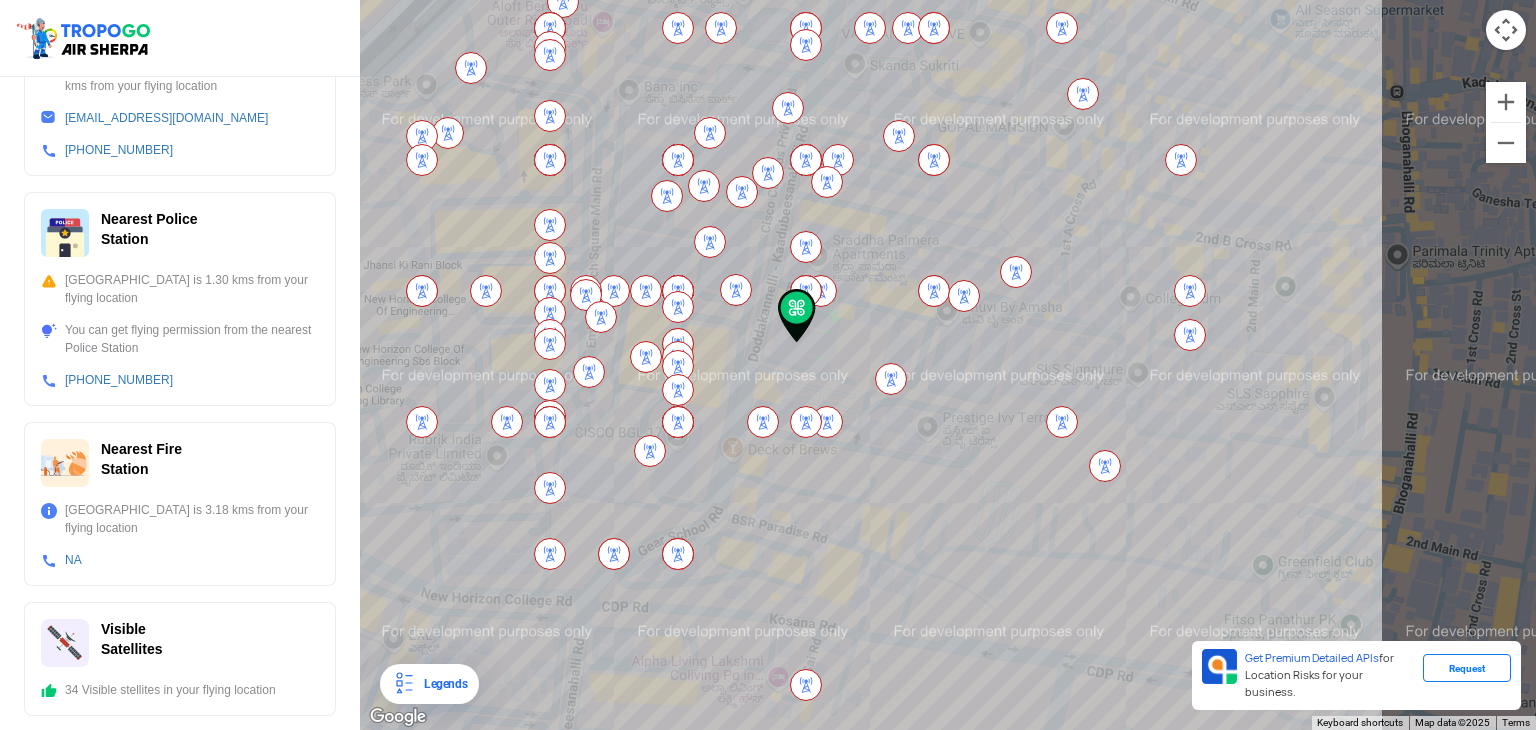 click 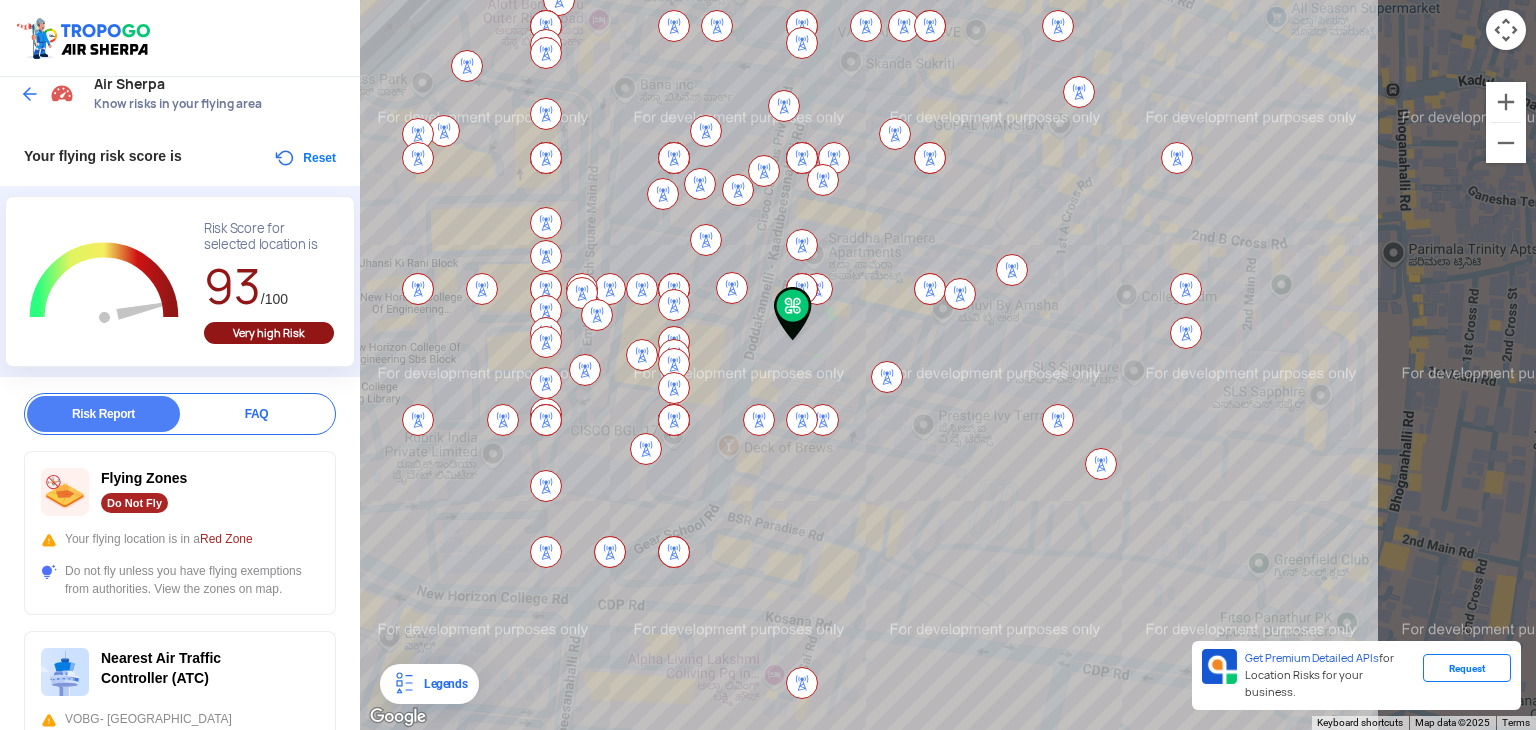 scroll, scrollTop: 0, scrollLeft: 0, axis: both 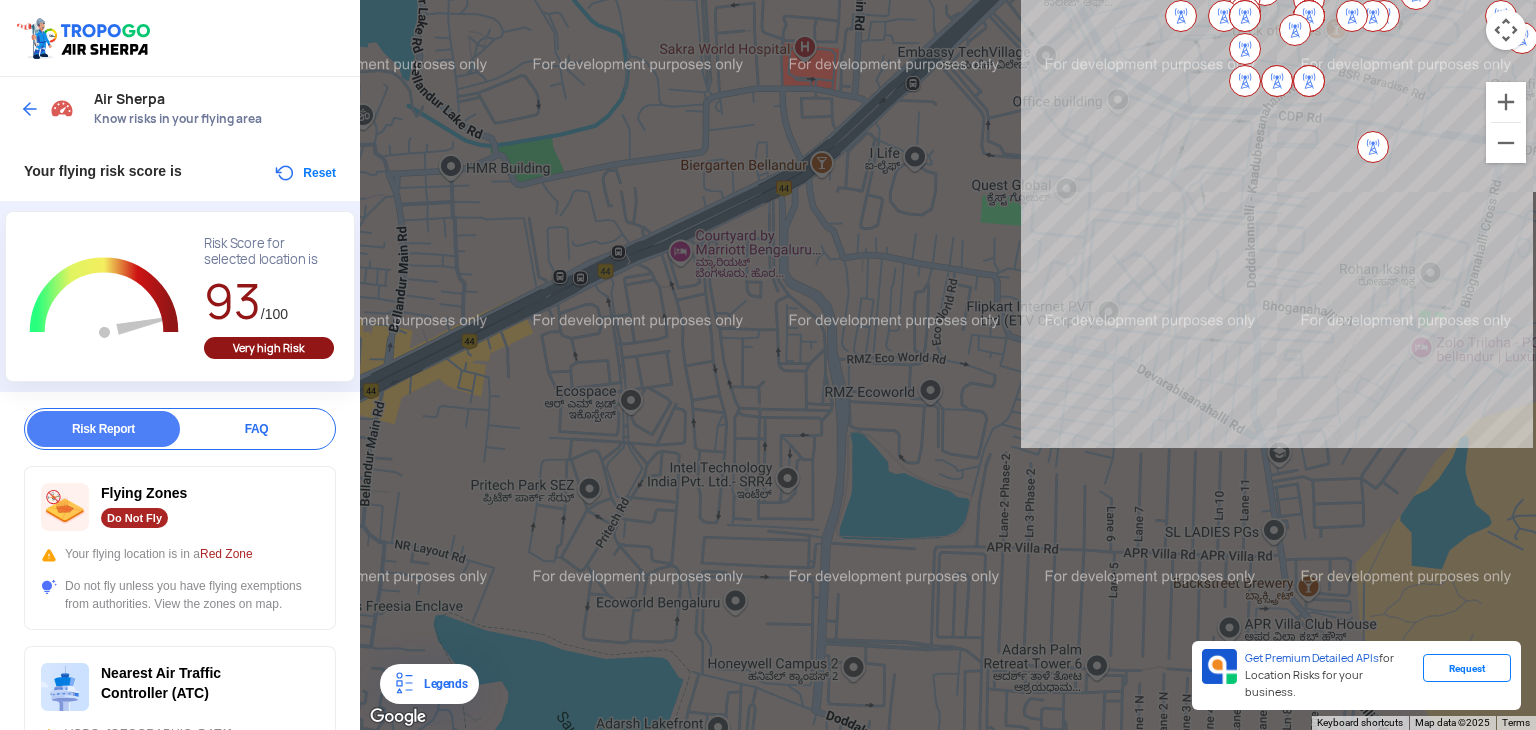click on "To navigate, press the arrow keys." 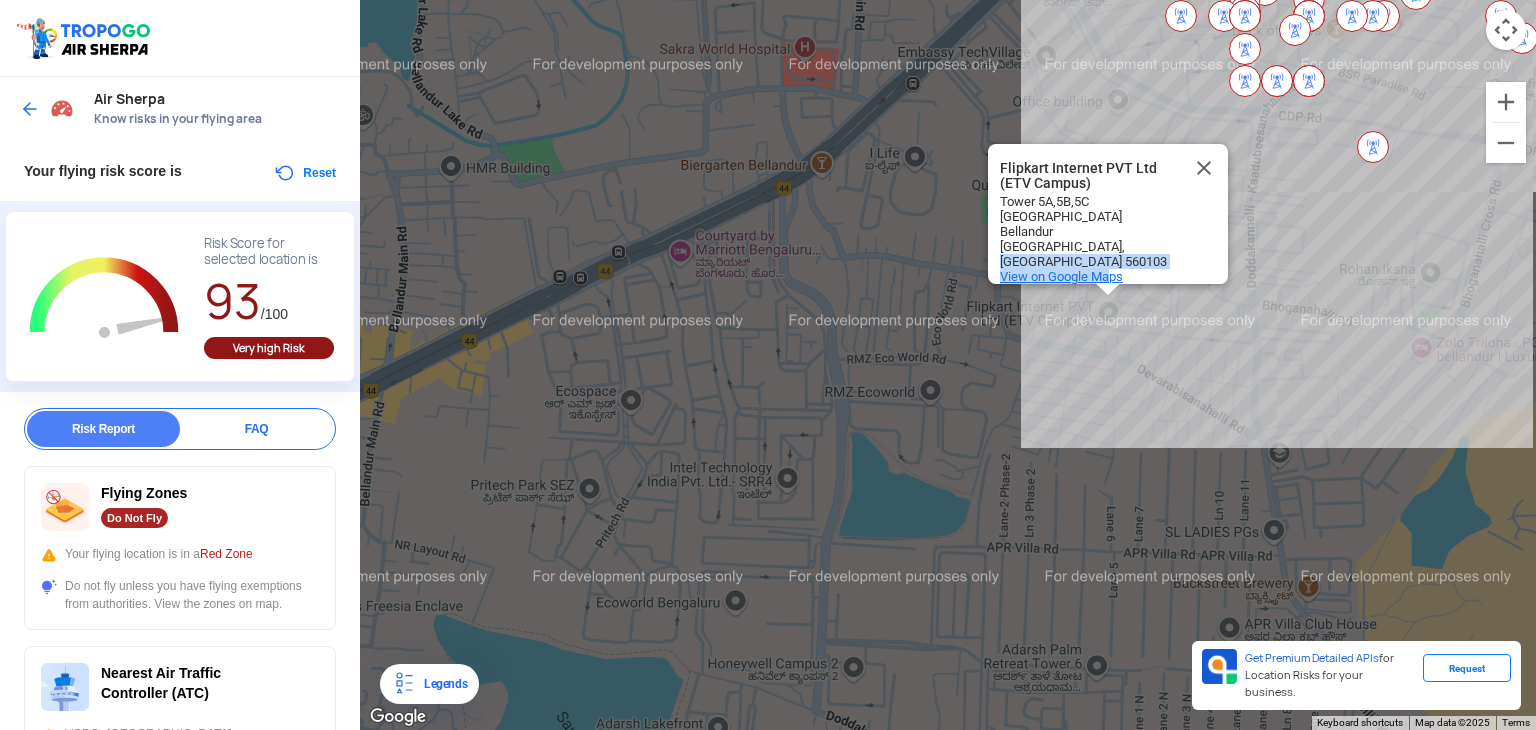 click on "Flipkart Internet PVT Ltd (ETV Campus)                 [STREET_ADDRESS]              View on Google Maps" 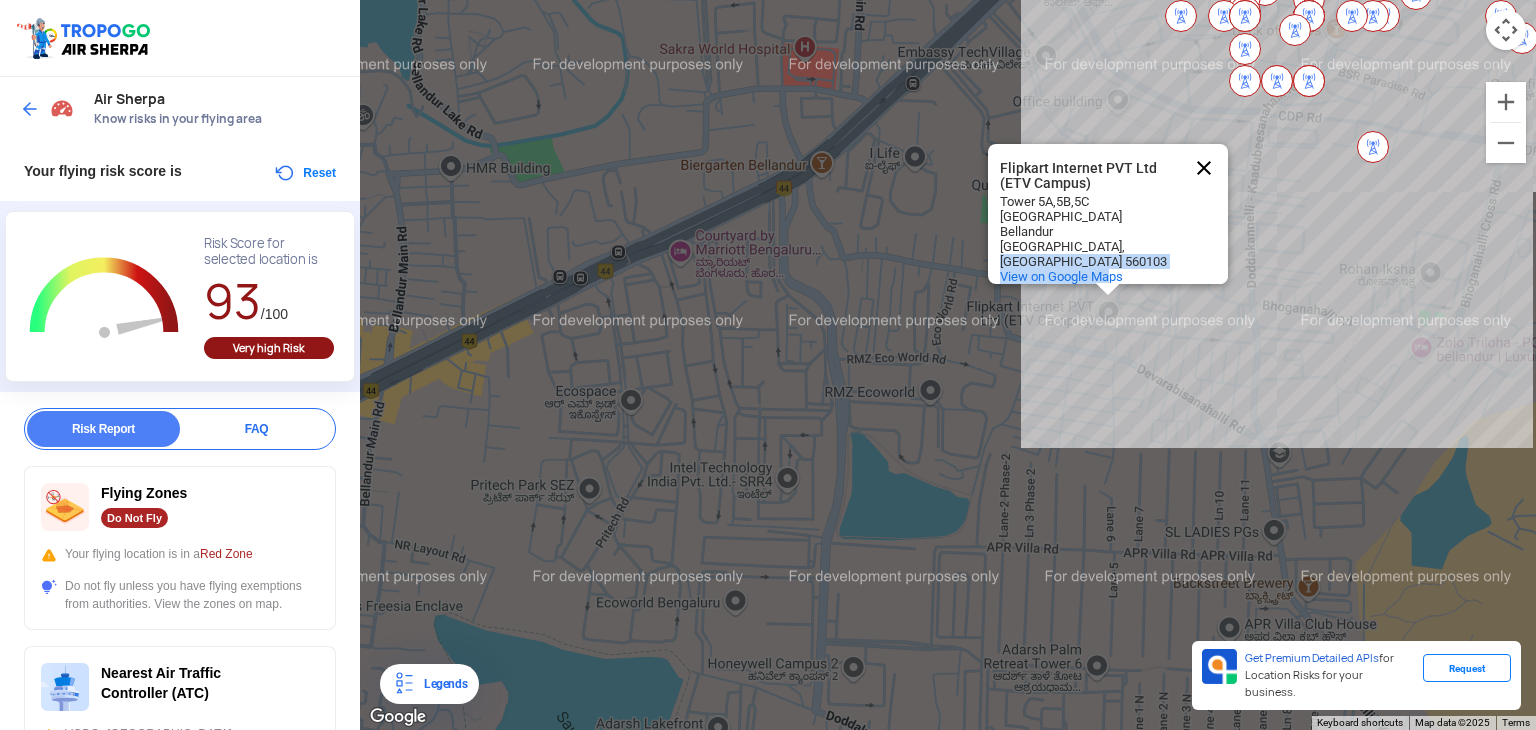 click 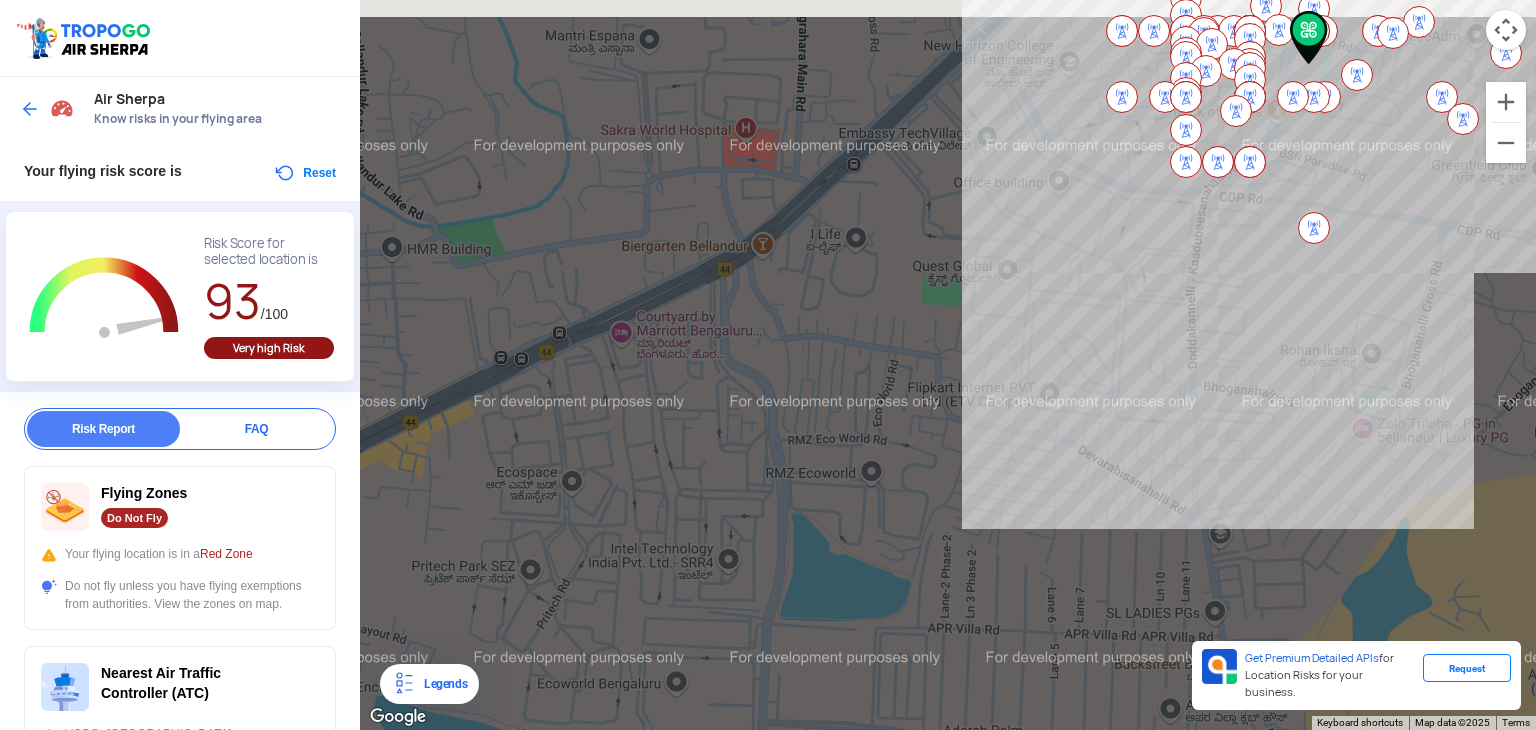 drag, startPoint x: 1112, startPoint y: 281, endPoint x: 1010, endPoint y: 317, distance: 108.16654 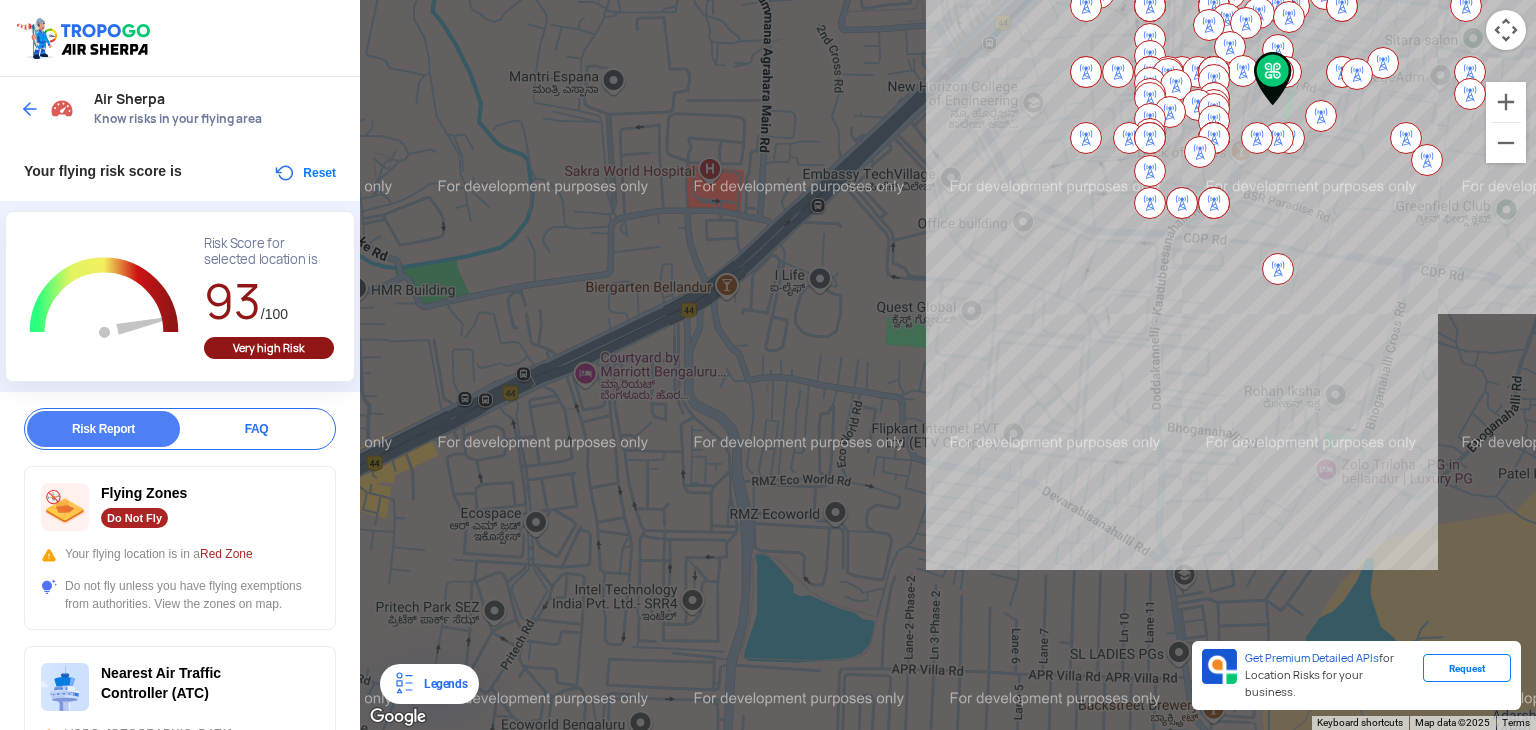 click 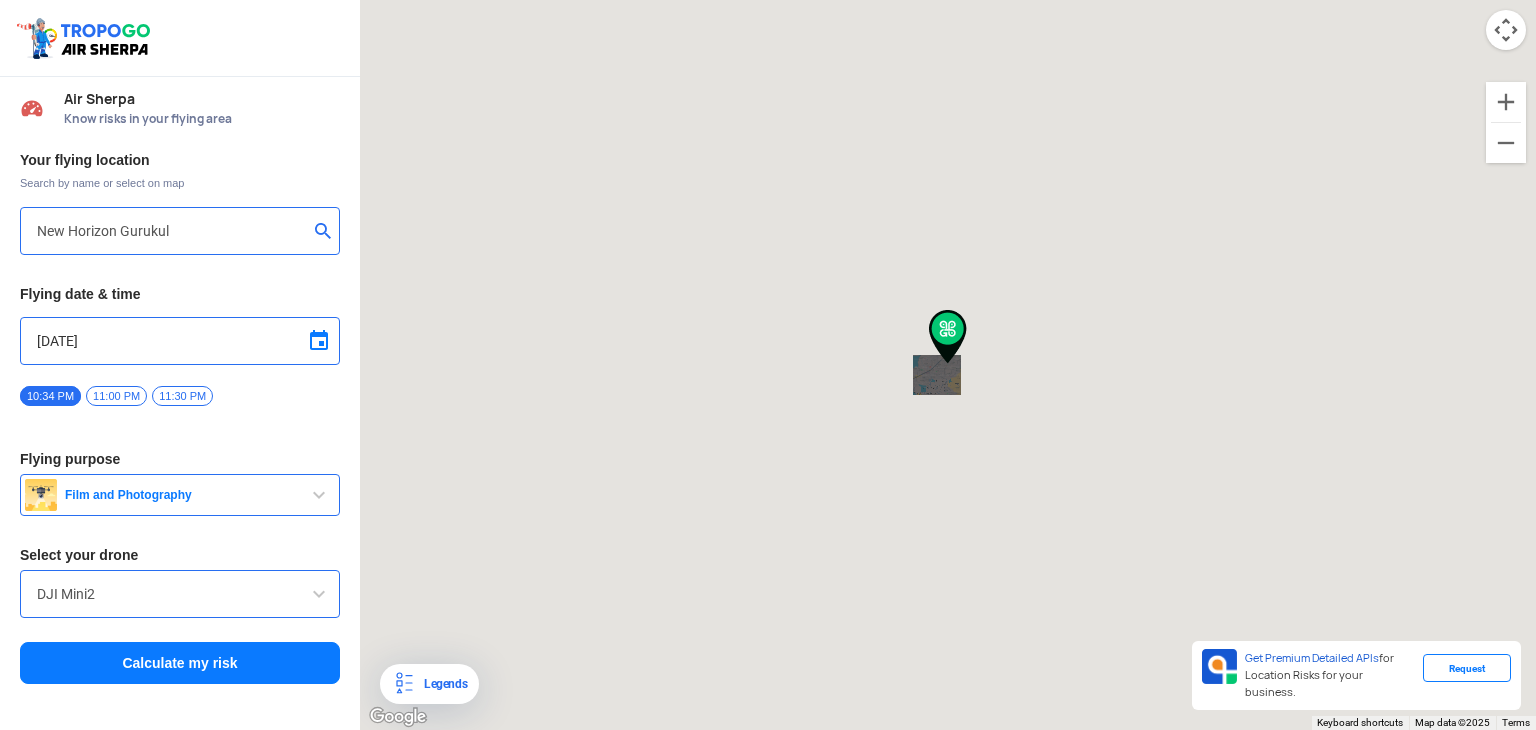 type on "undefined" 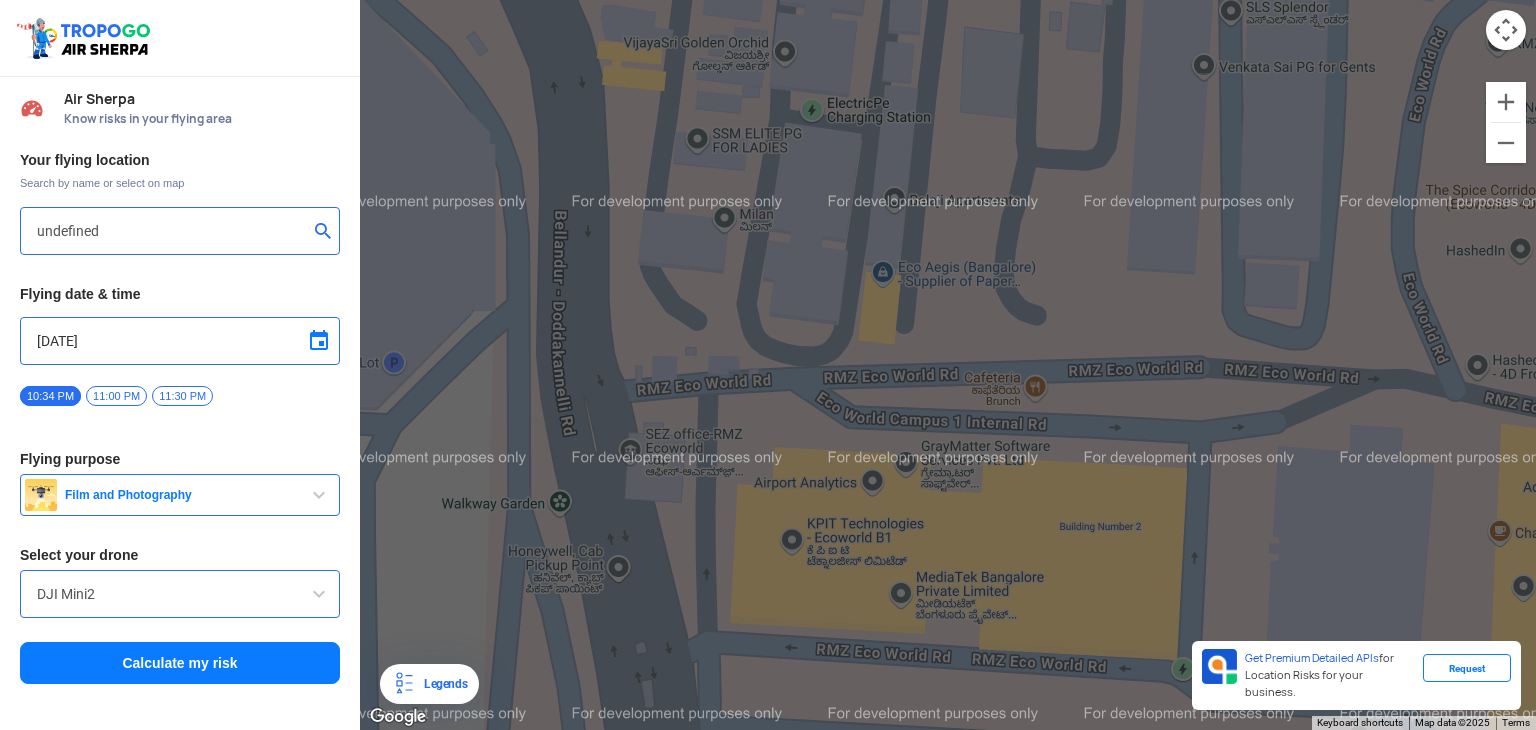 click on "To navigate, press the arrow keys." 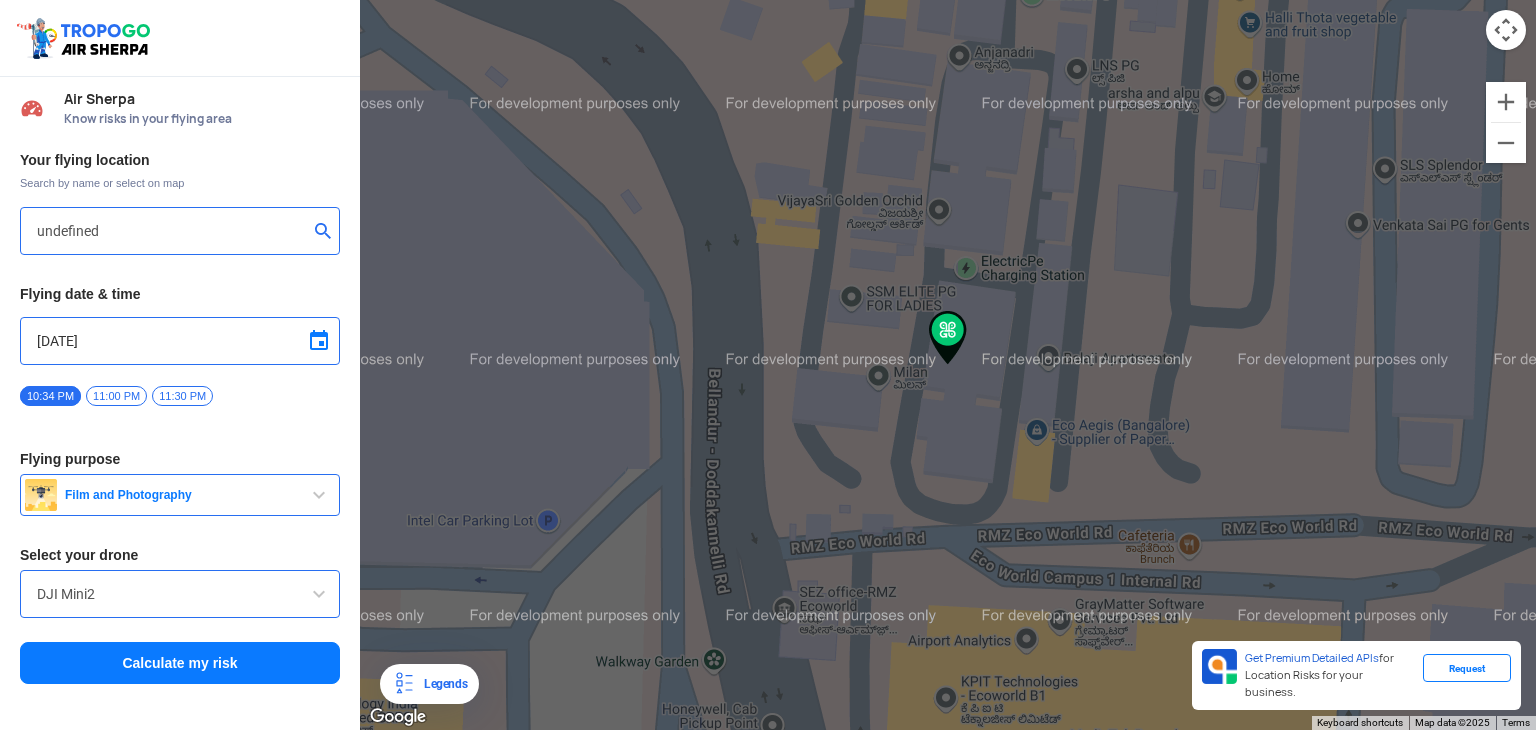 click on "To navigate, press the arrow keys." 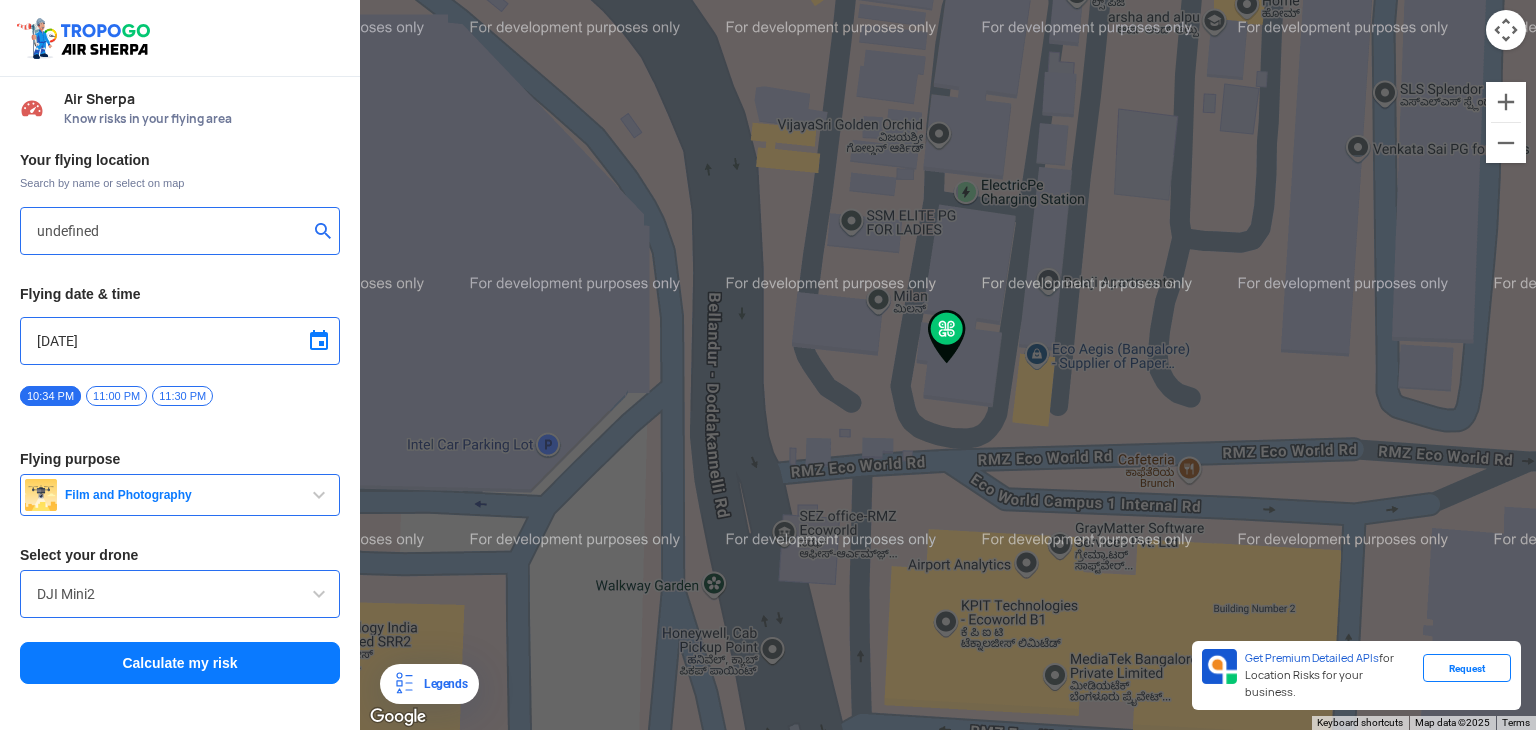 click on "To navigate, press the arrow keys." 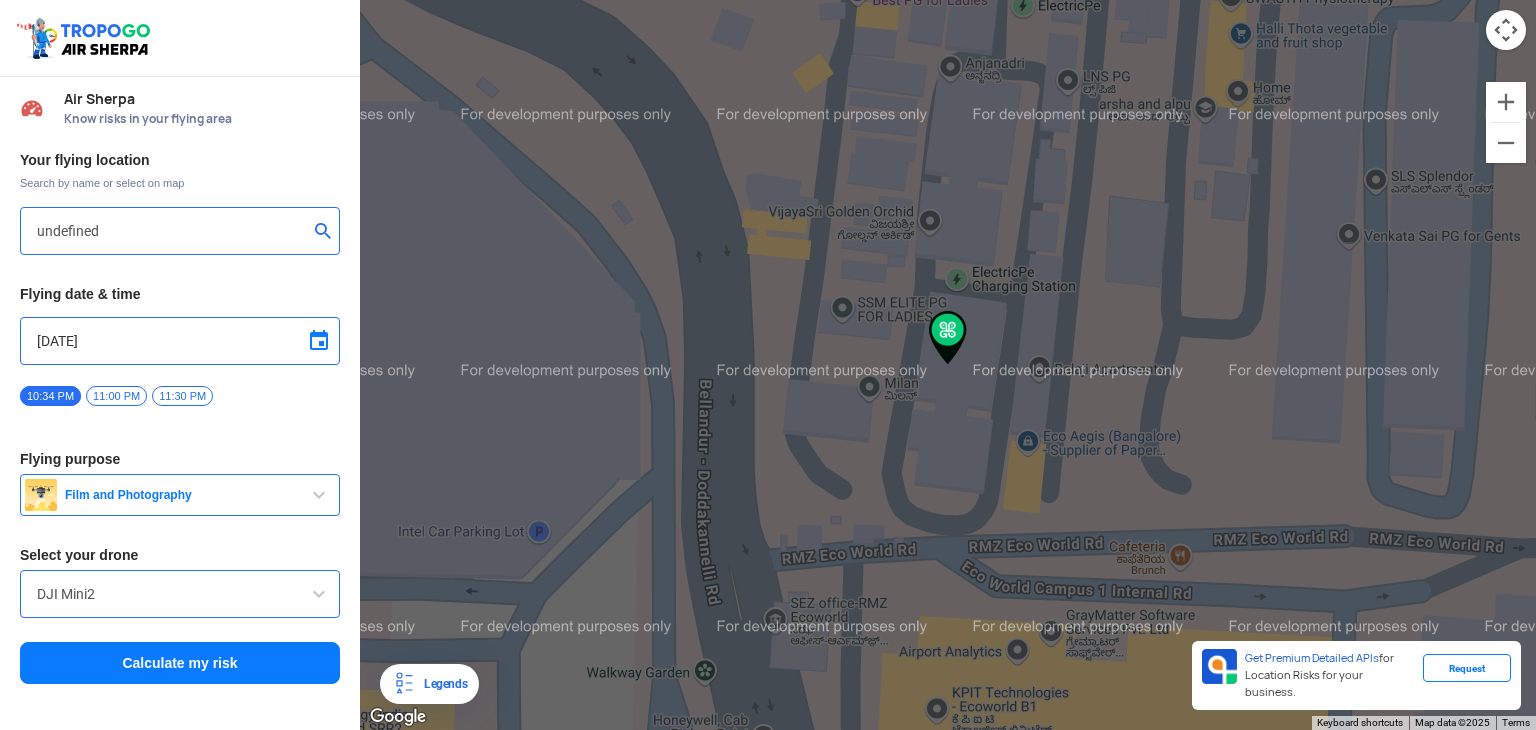 click at bounding box center [319, 341] 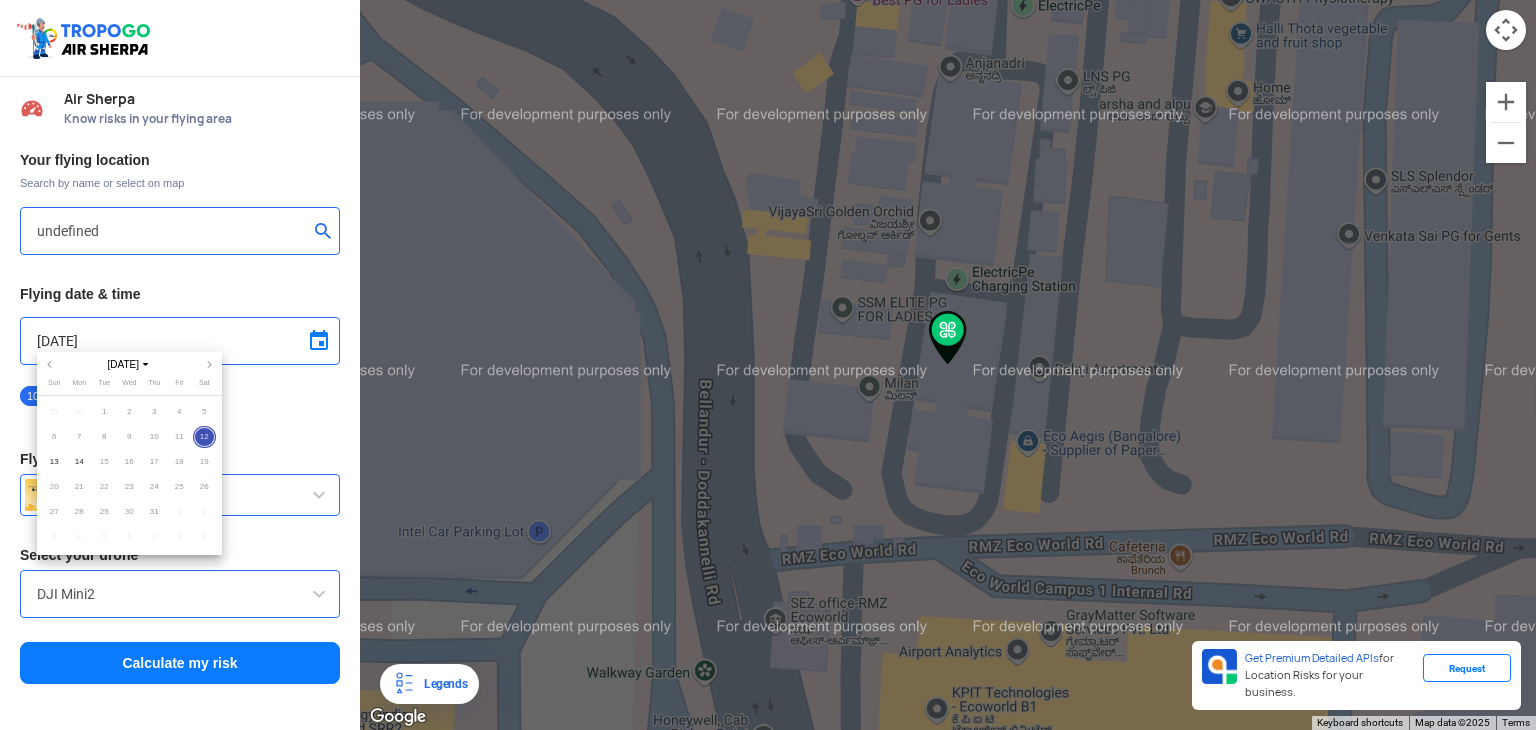 click on "16" at bounding box center [129, 462] 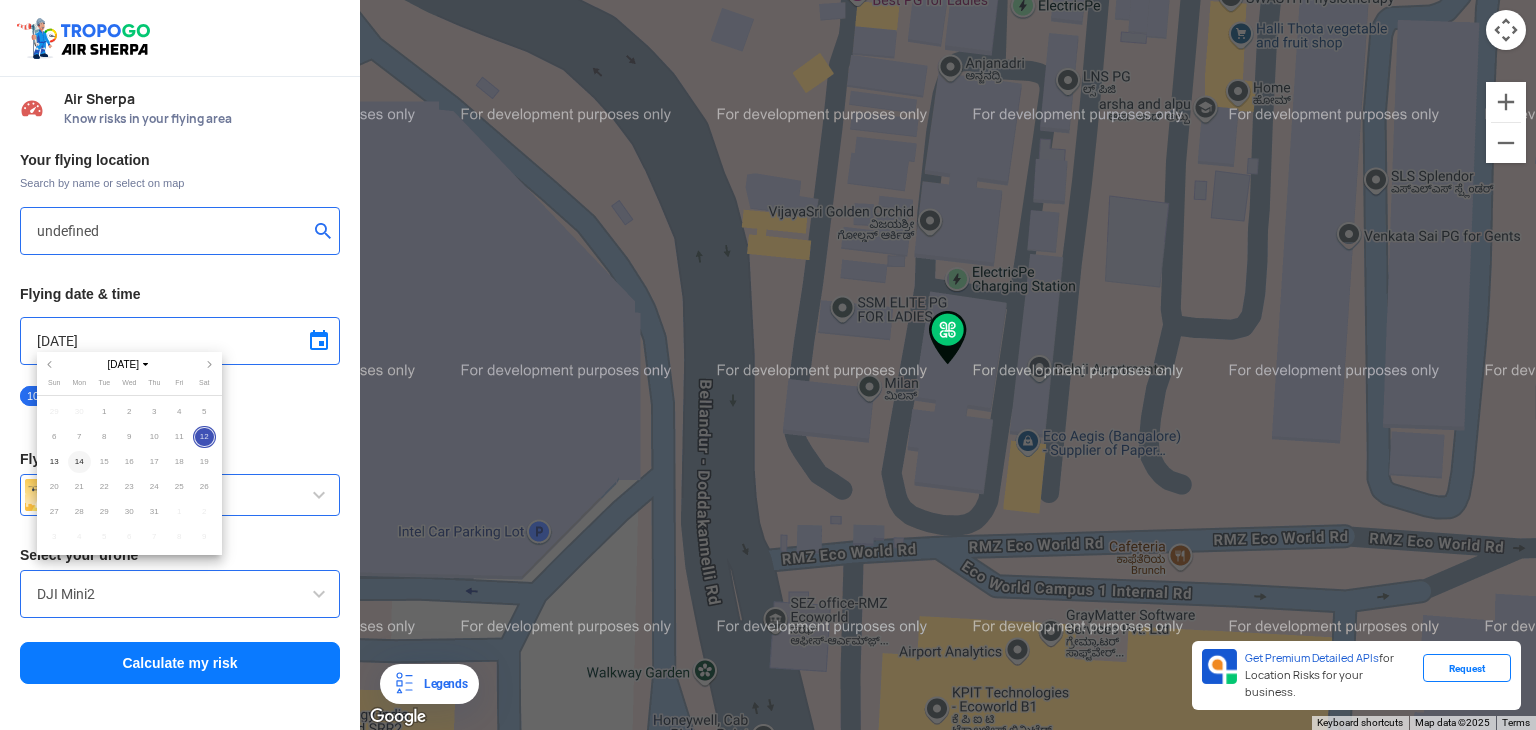 click on "14" at bounding box center [79, 462] 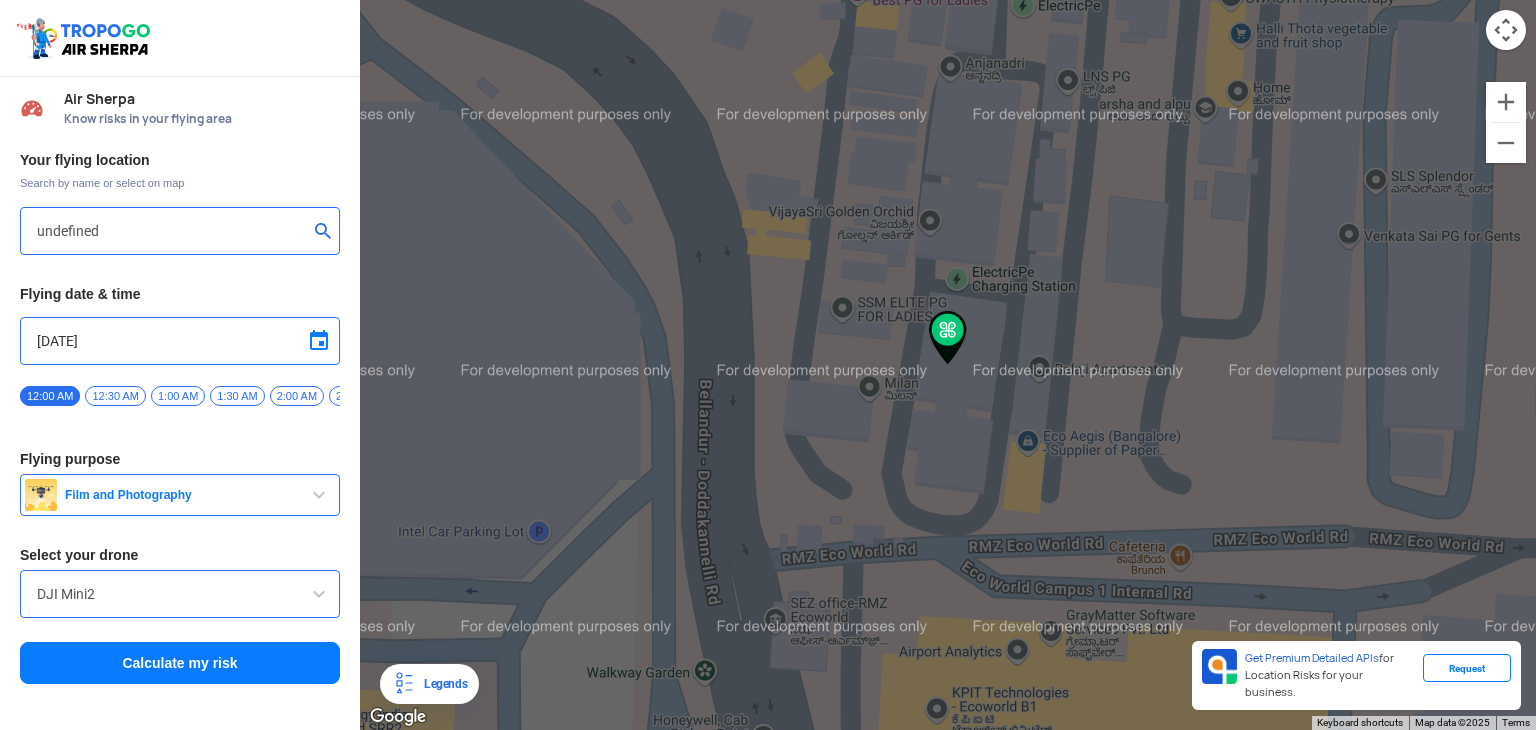 click on "[DATE]" at bounding box center [180, 341] 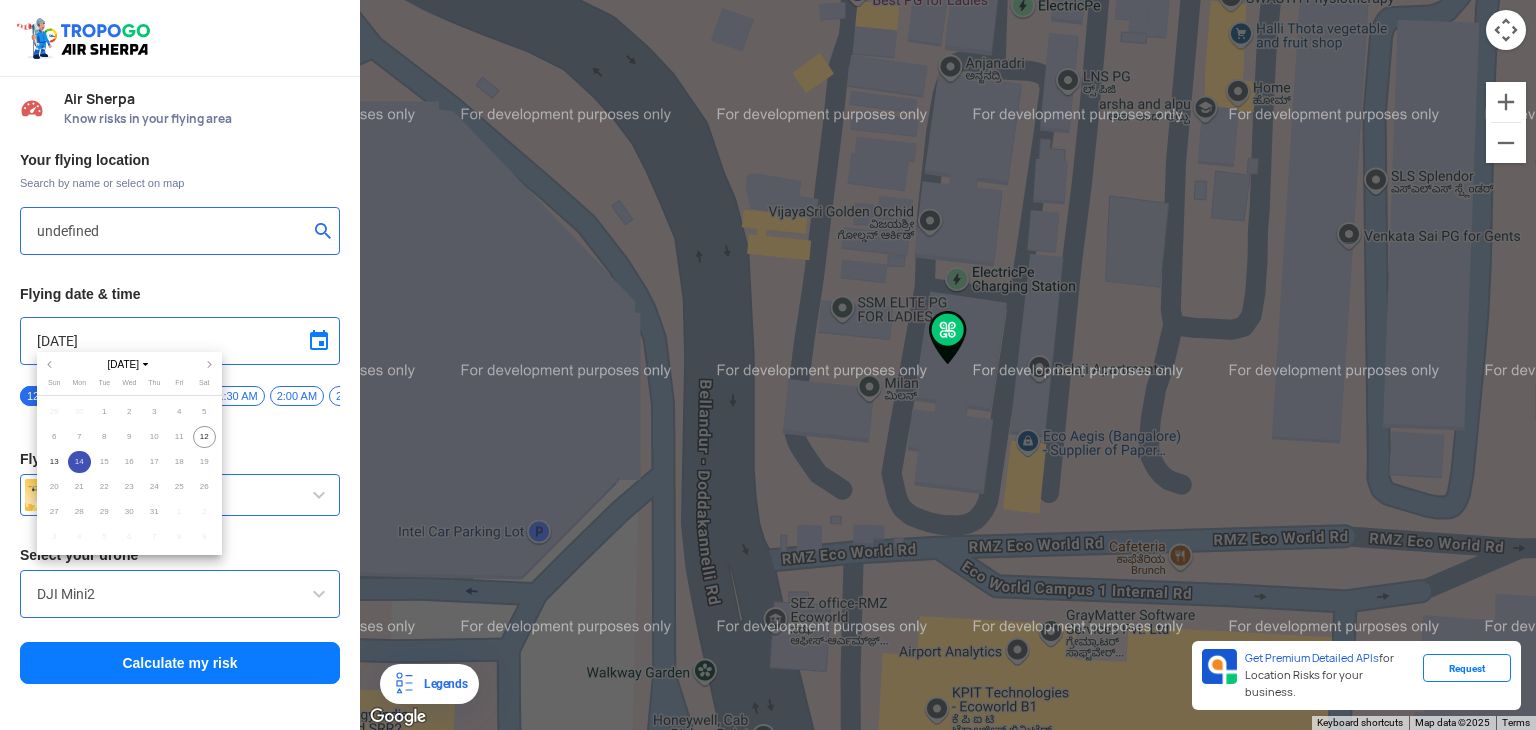 click at bounding box center (768, 365) 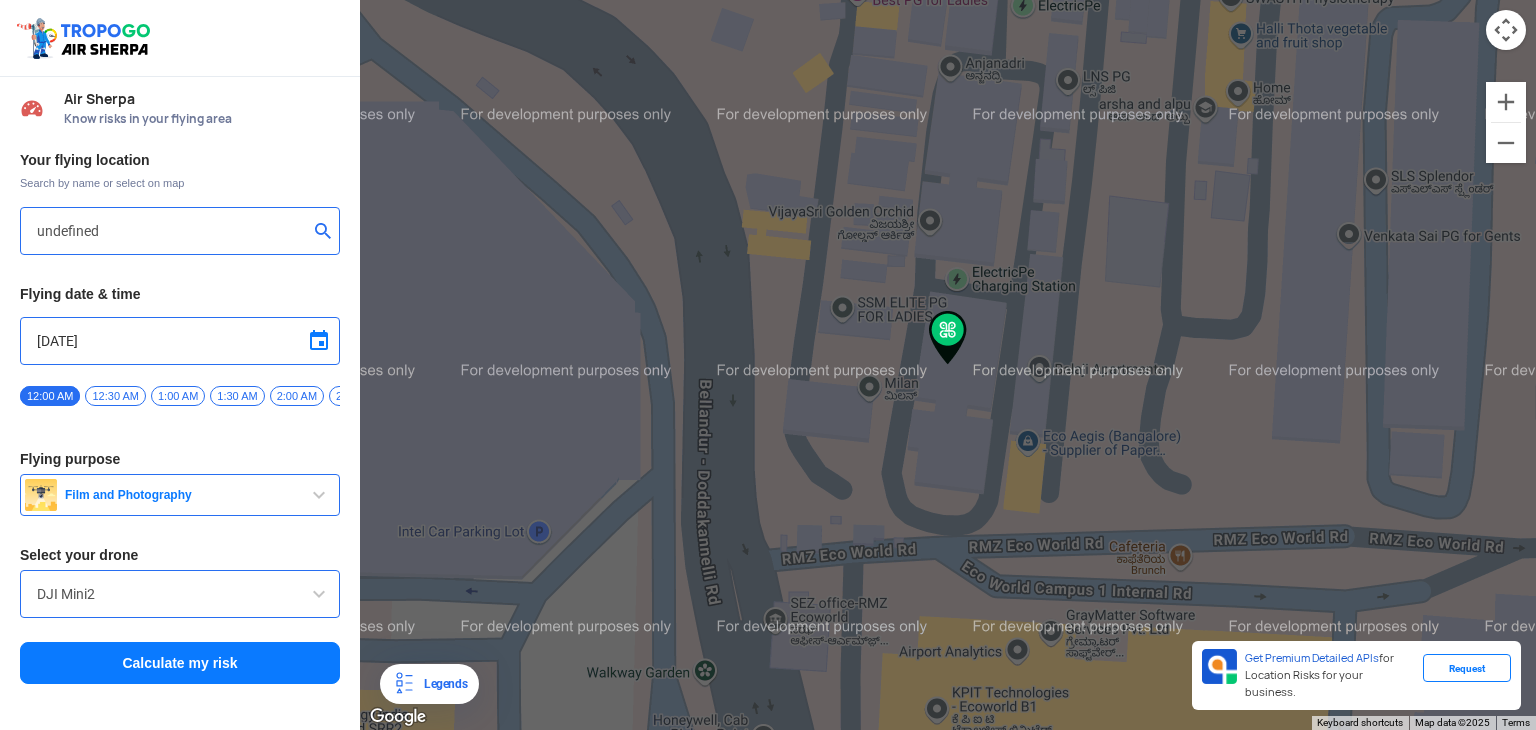 drag, startPoint x: 244, startPoint y: 394, endPoint x: 188, endPoint y: 413, distance: 59.135437 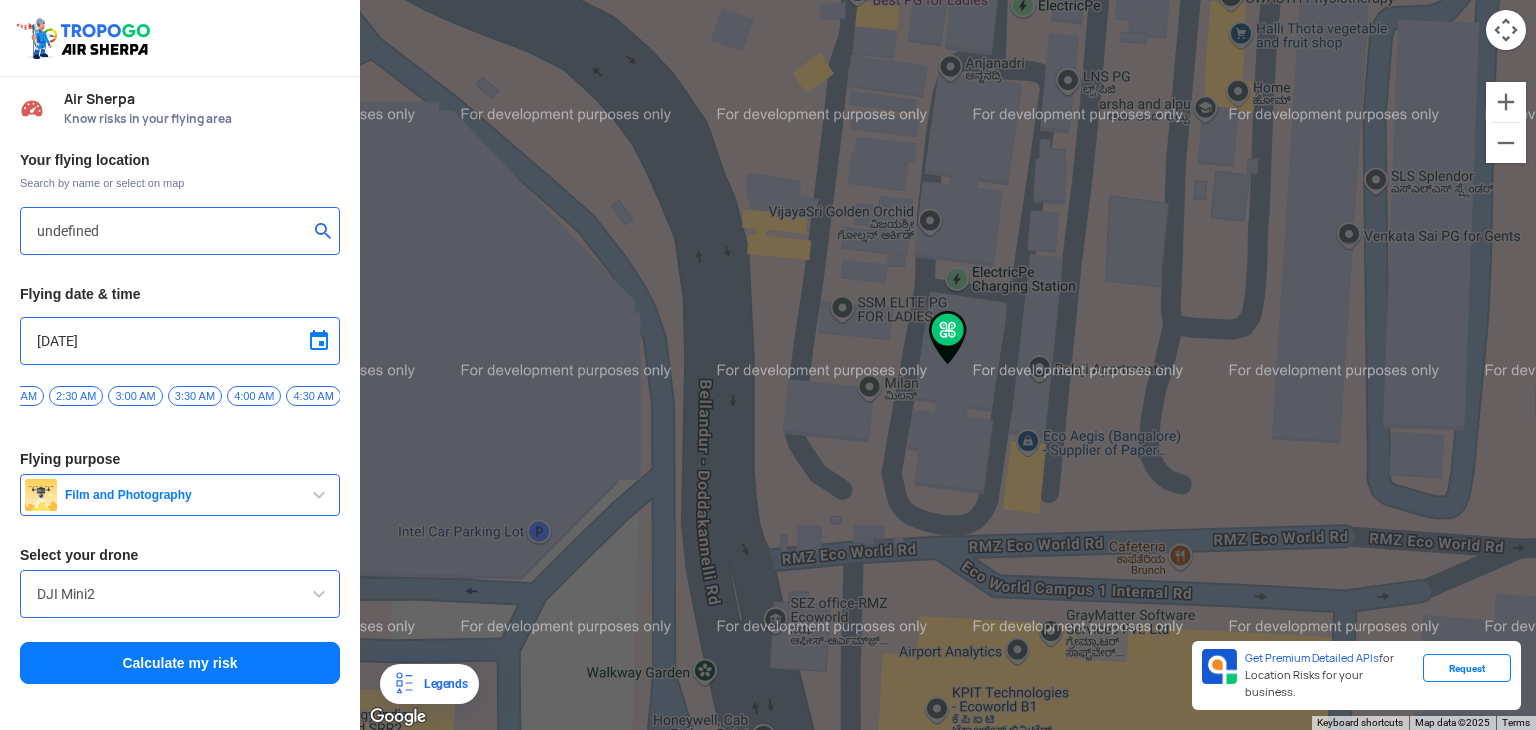 scroll, scrollTop: 0, scrollLeft: 560, axis: horizontal 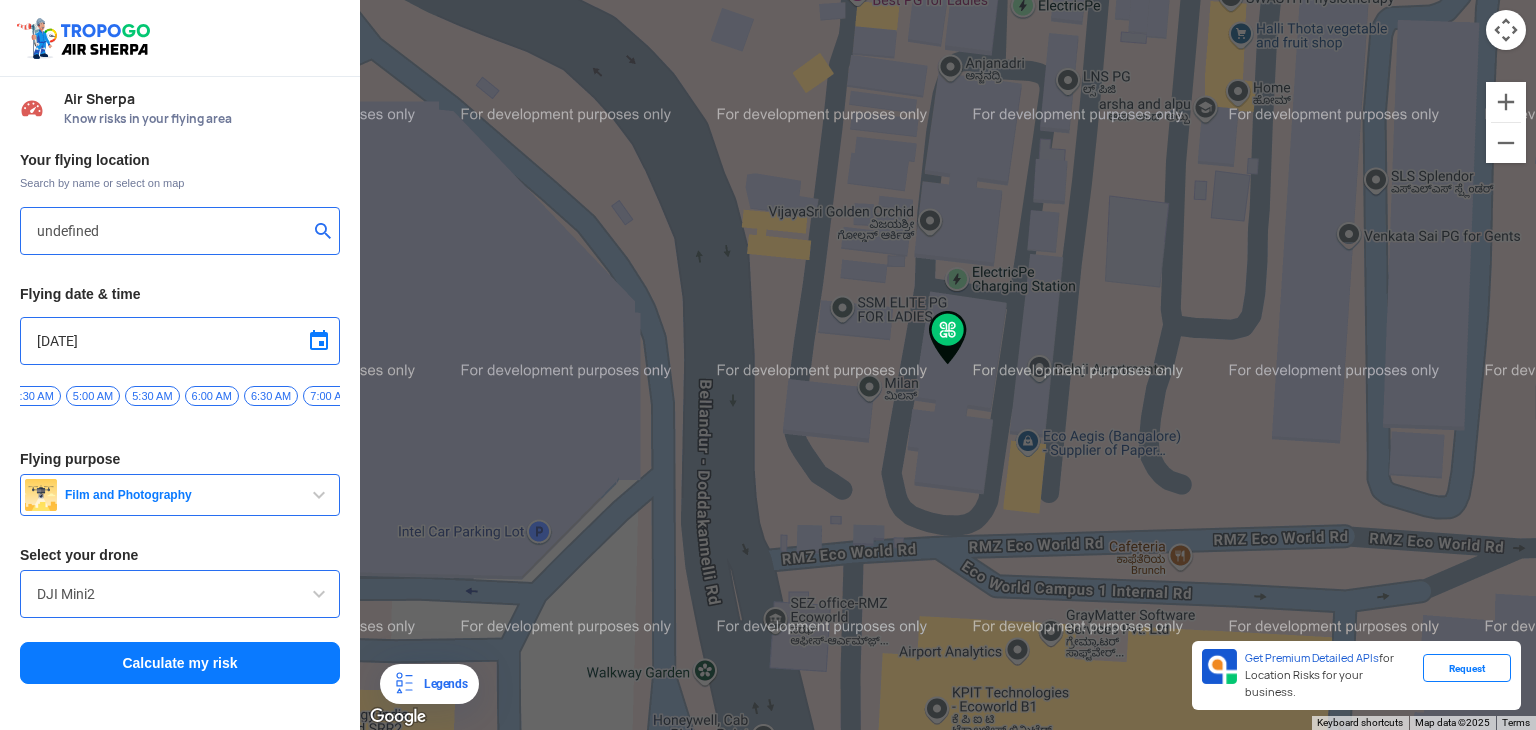 drag, startPoint x: 173, startPoint y: 421, endPoint x: 196, endPoint y: 427, distance: 23.769728 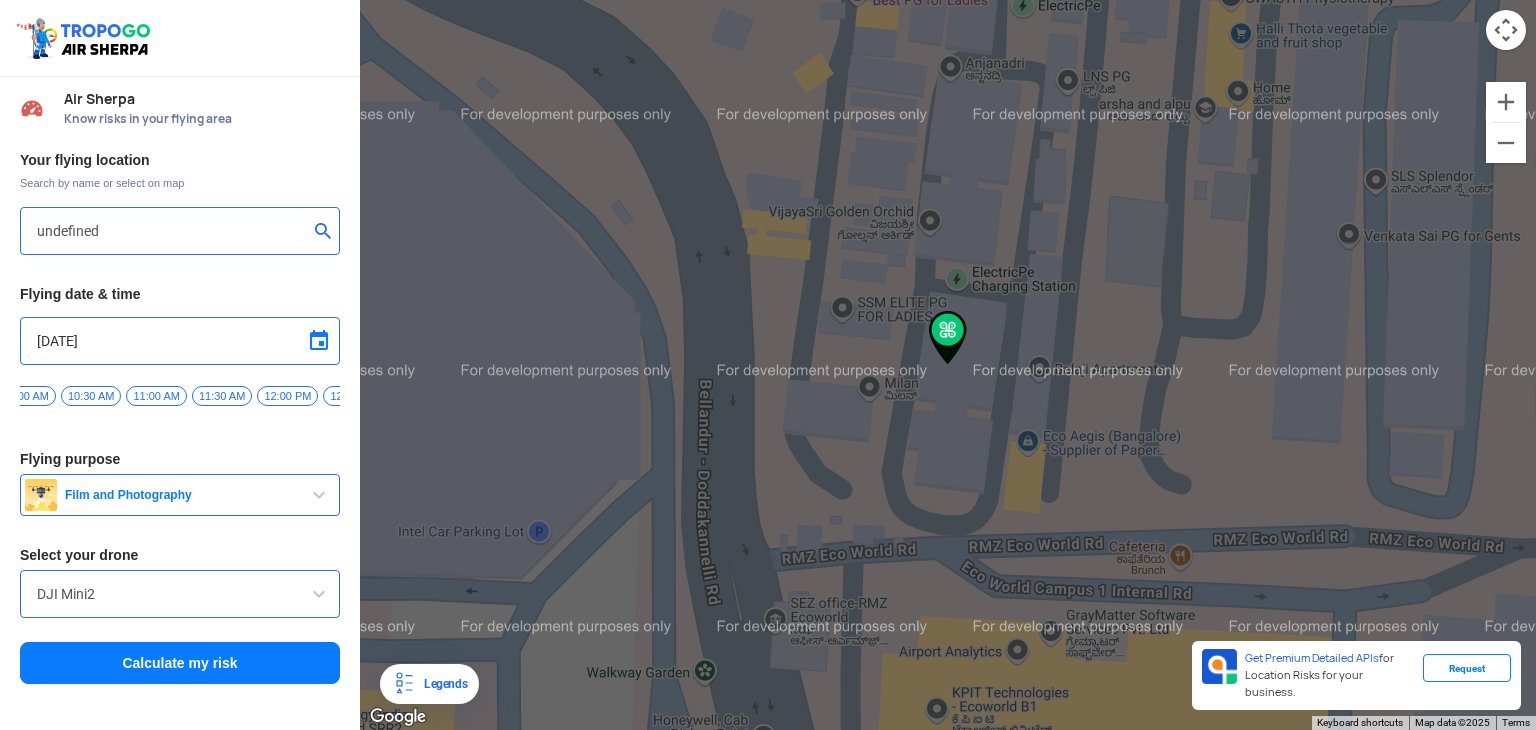 scroll, scrollTop: 0, scrollLeft: 1100, axis: horizontal 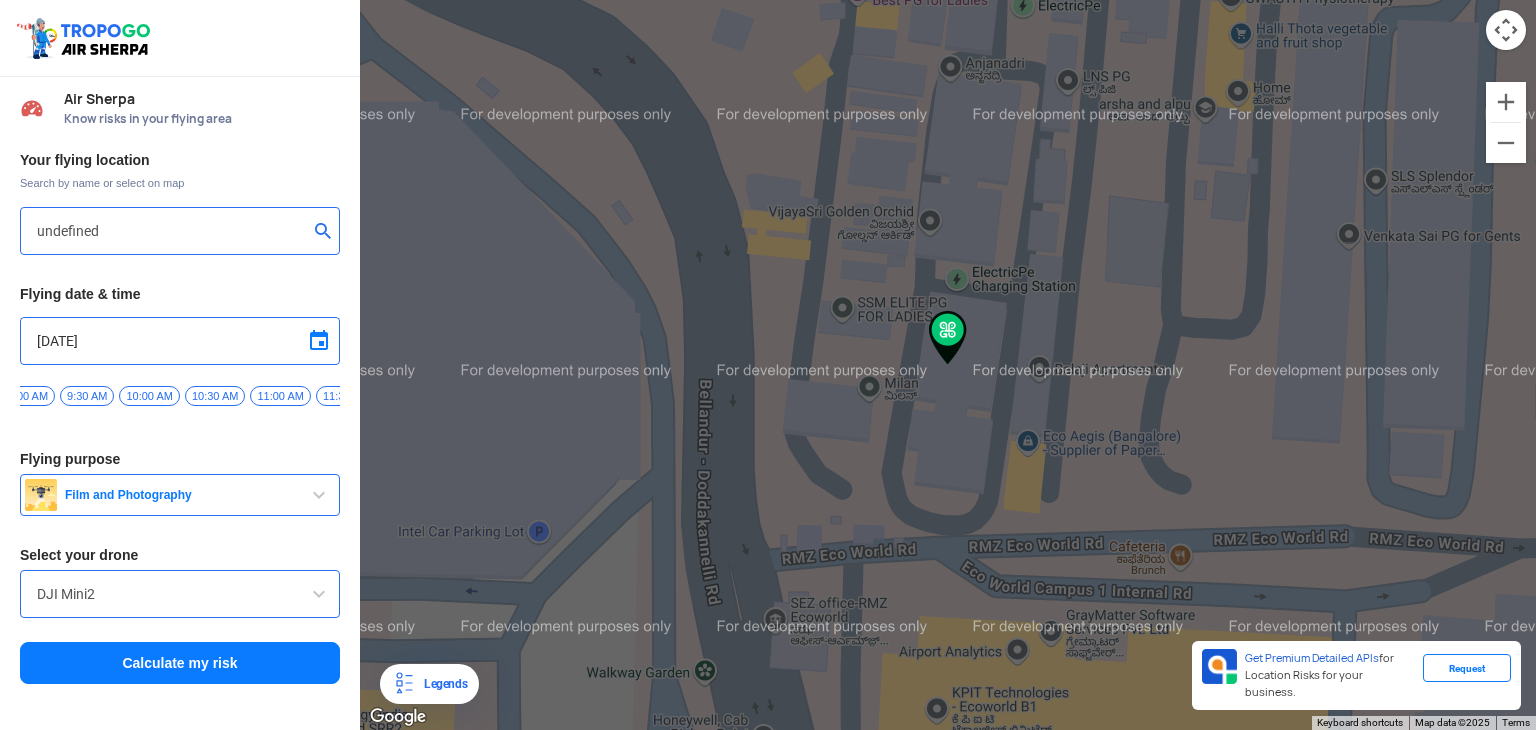 click on "10:00 AM" at bounding box center (149, 396) 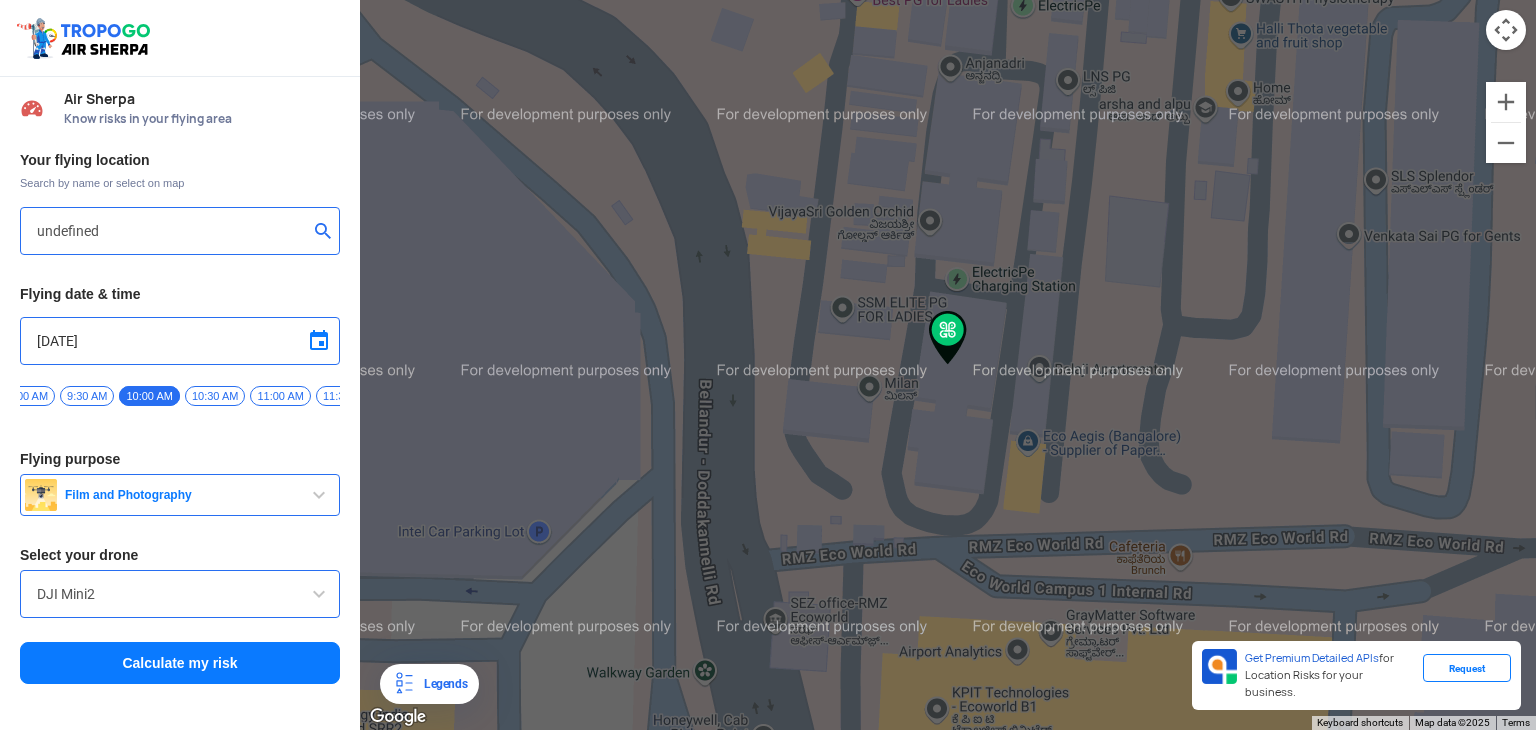 click on "Calculate my risk" at bounding box center (180, 663) 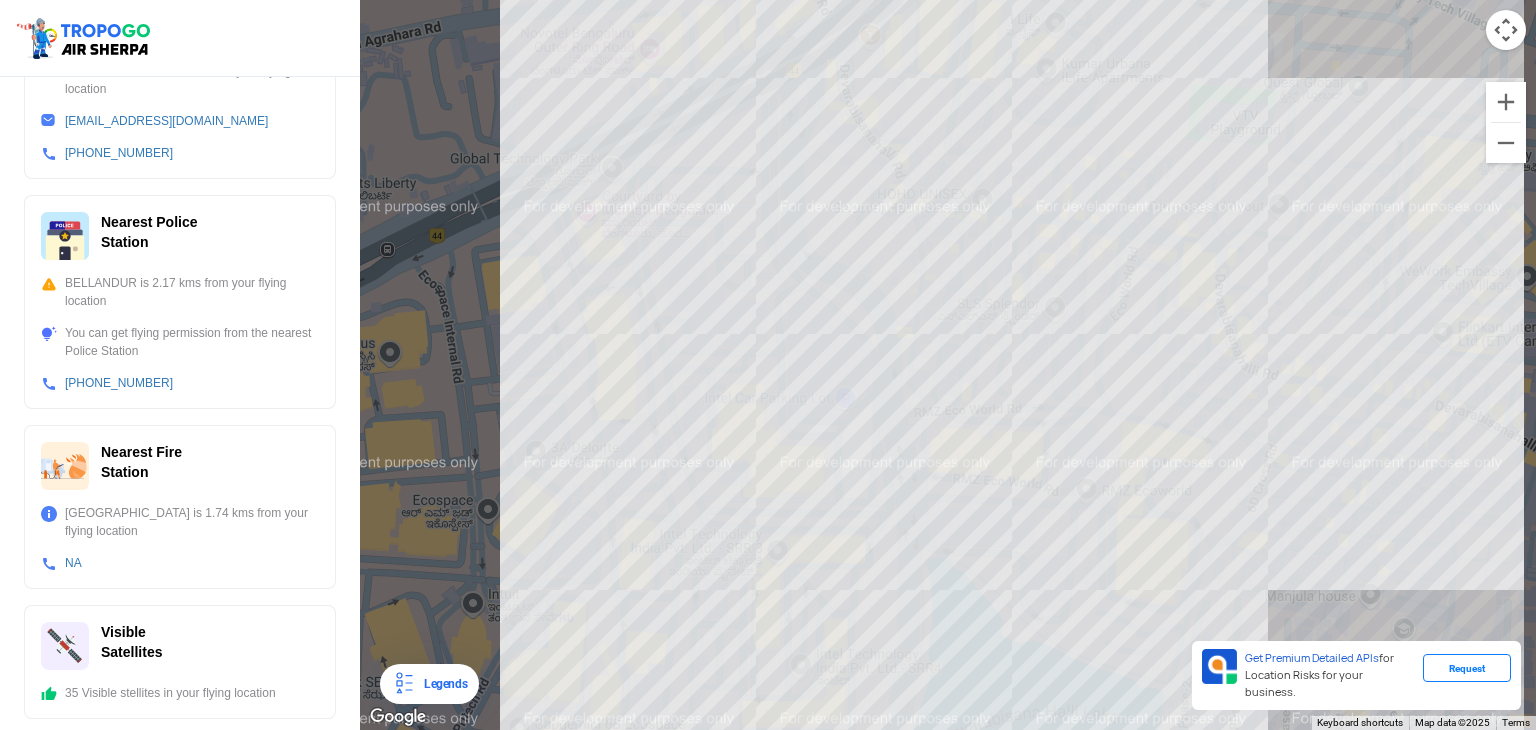 scroll, scrollTop: 684, scrollLeft: 0, axis: vertical 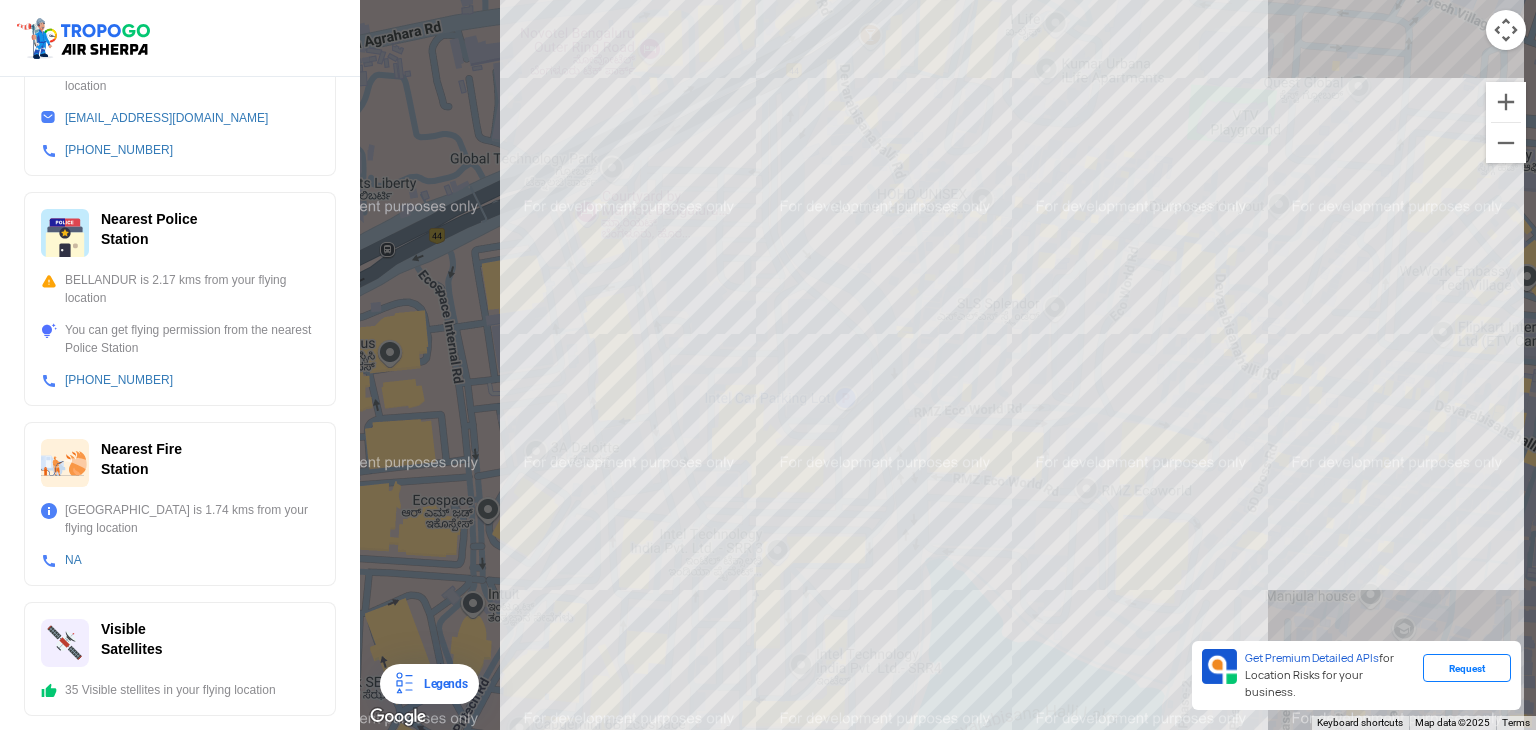 click on "Legends" at bounding box center [429, 684] 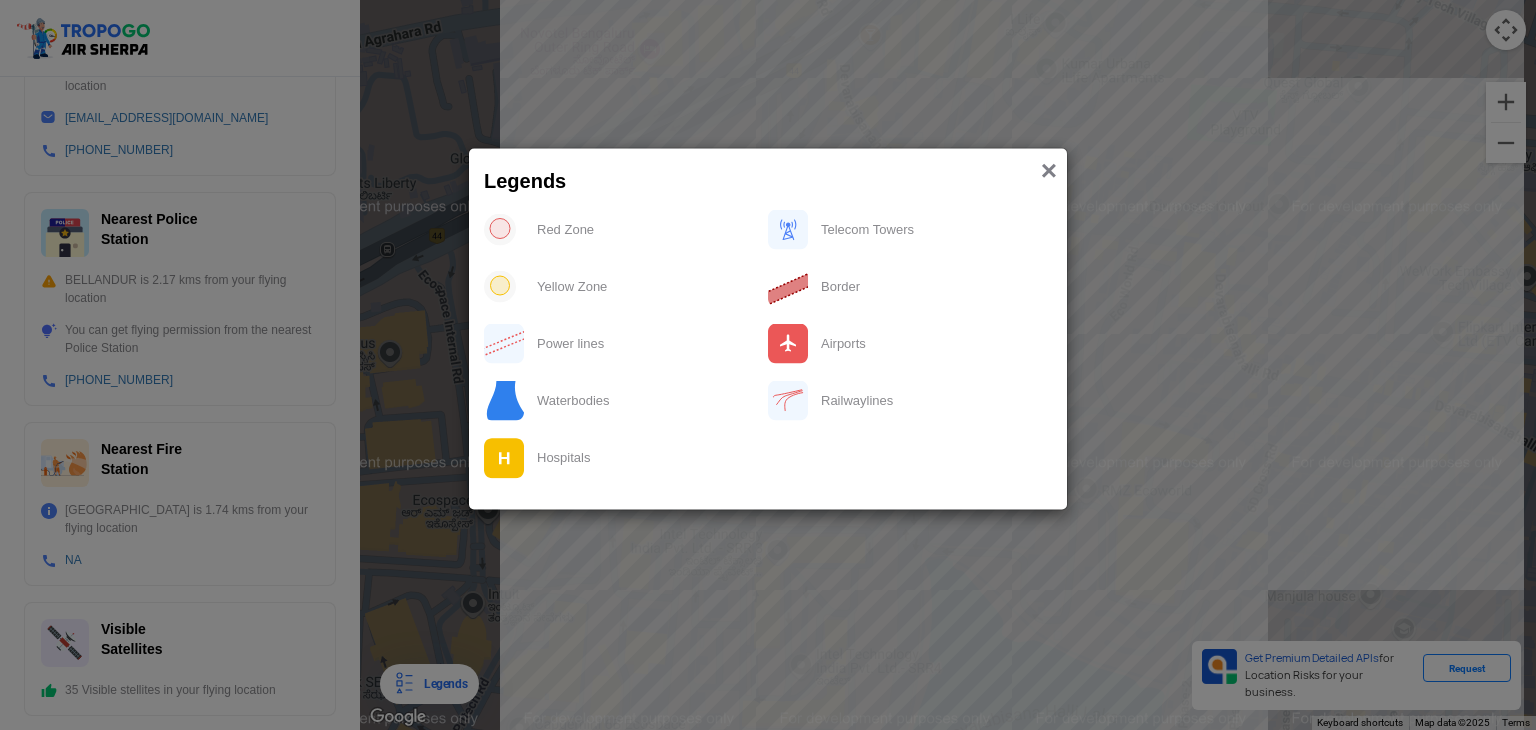 click on "×" 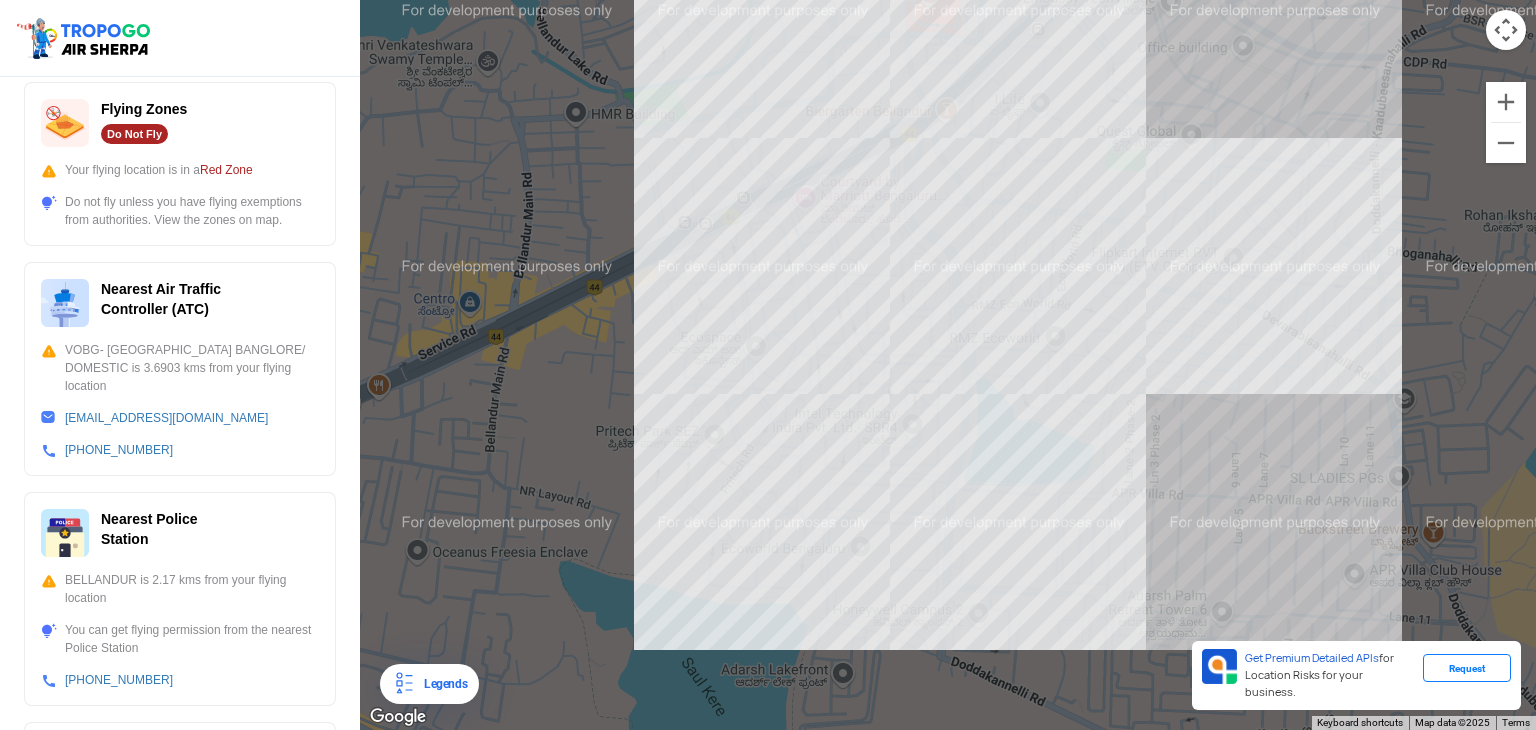 scroll, scrollTop: 0, scrollLeft: 0, axis: both 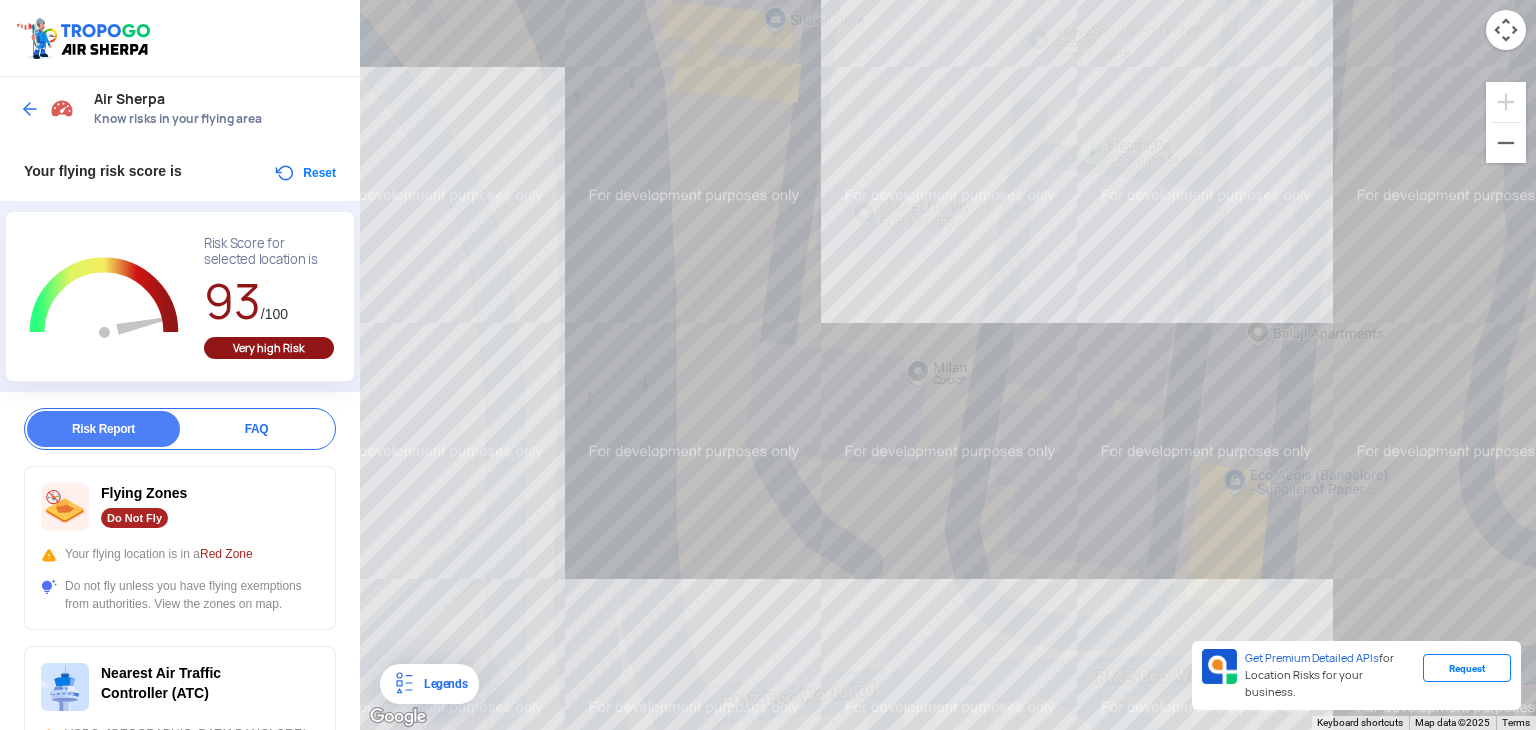 click on "To navigate, press the arrow keys." 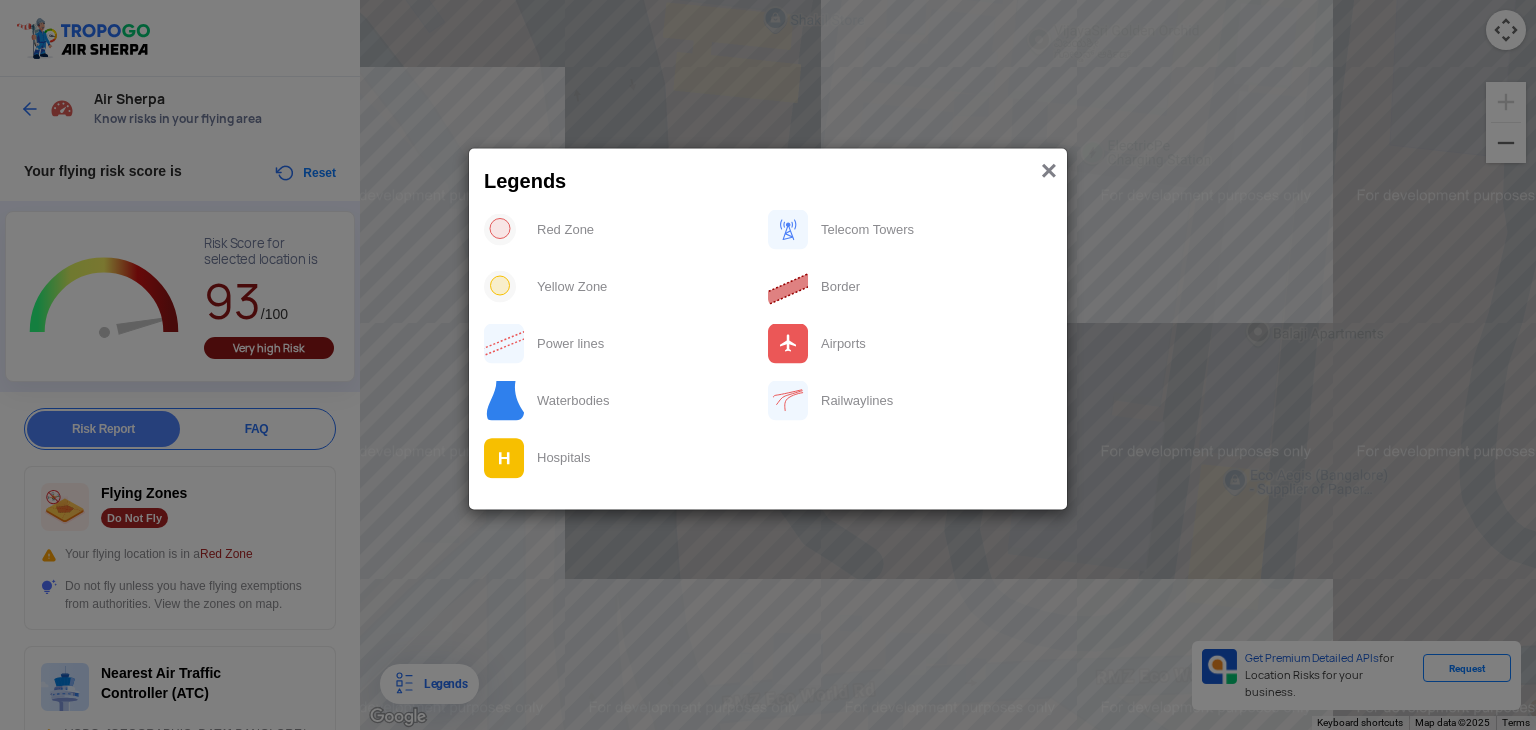 click on "×" 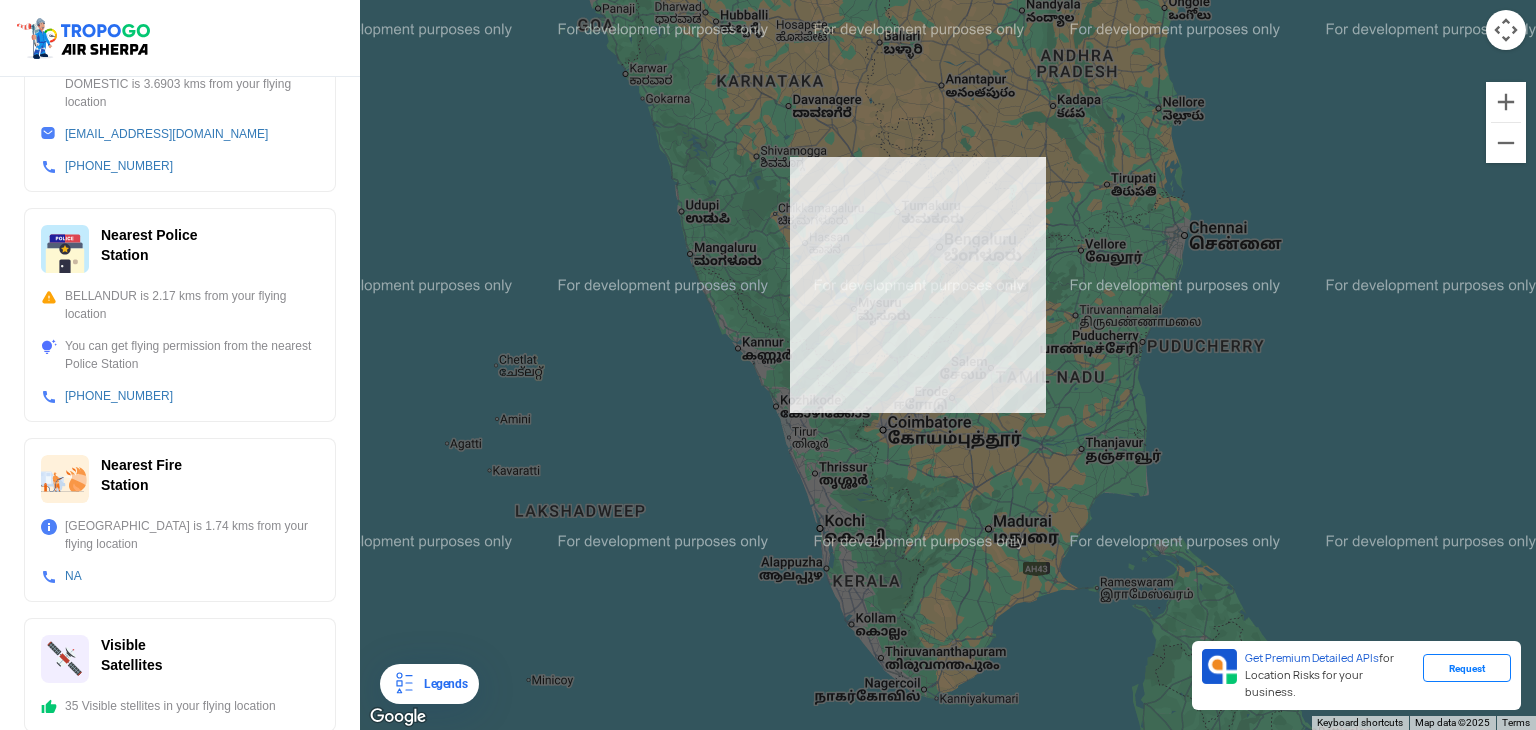 scroll, scrollTop: 684, scrollLeft: 0, axis: vertical 